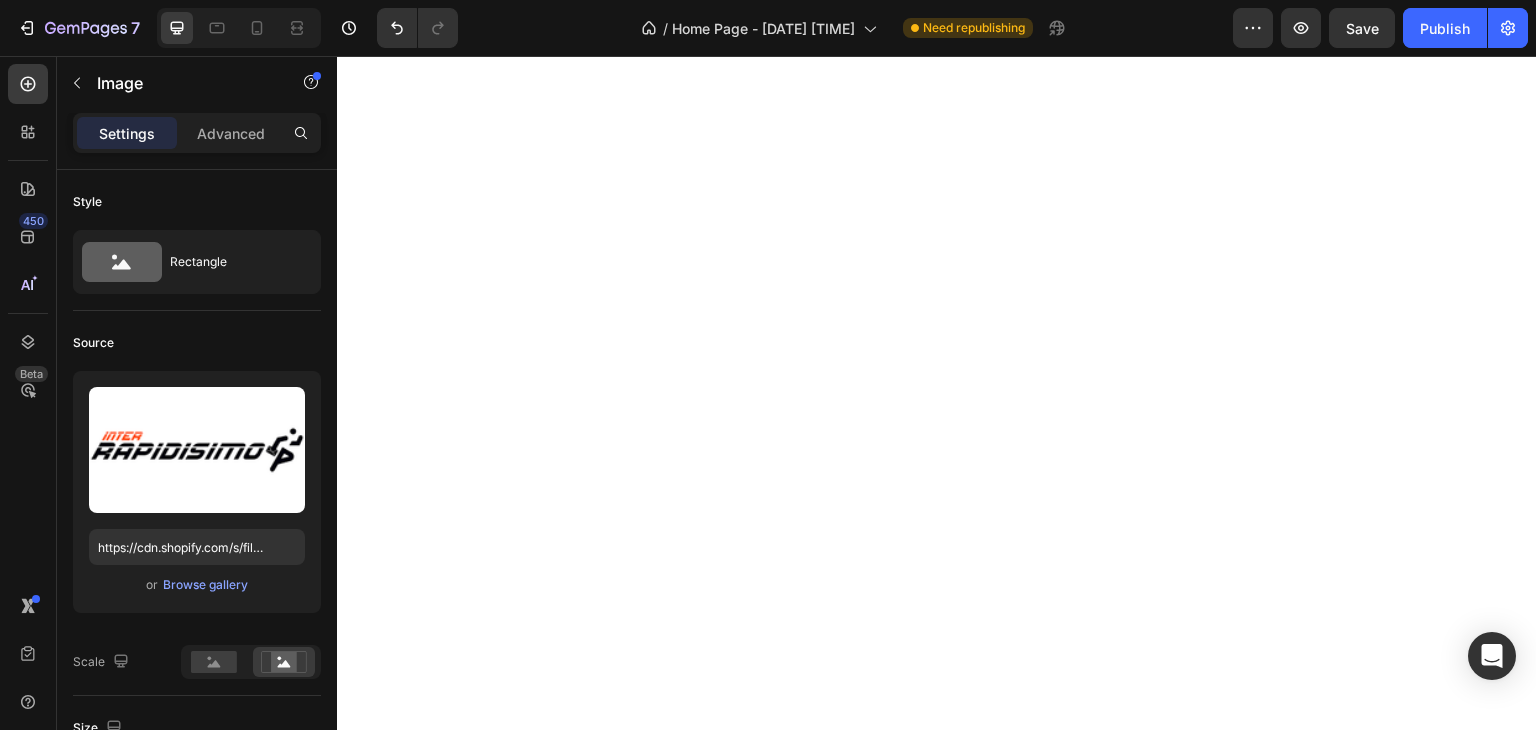 scroll, scrollTop: 0, scrollLeft: 0, axis: both 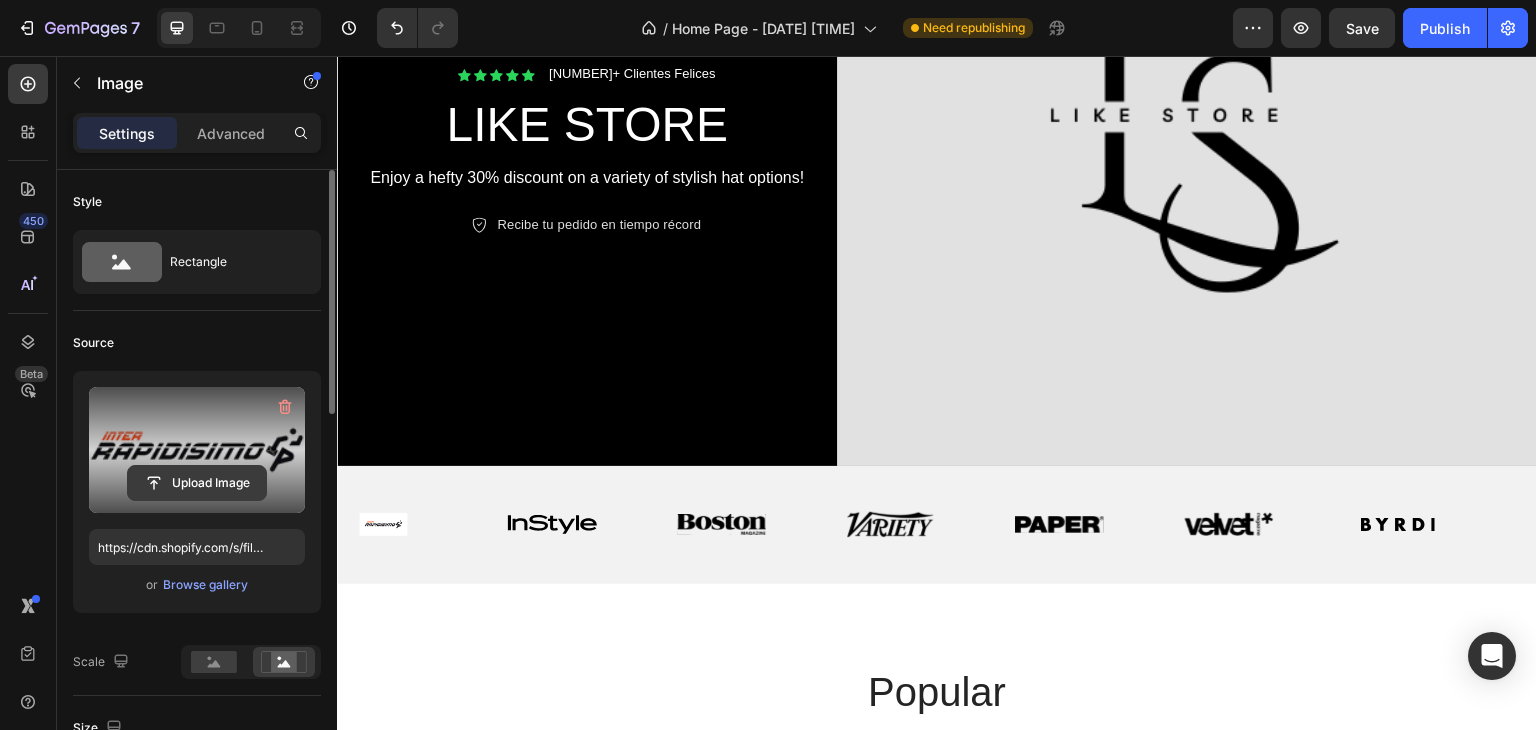 click 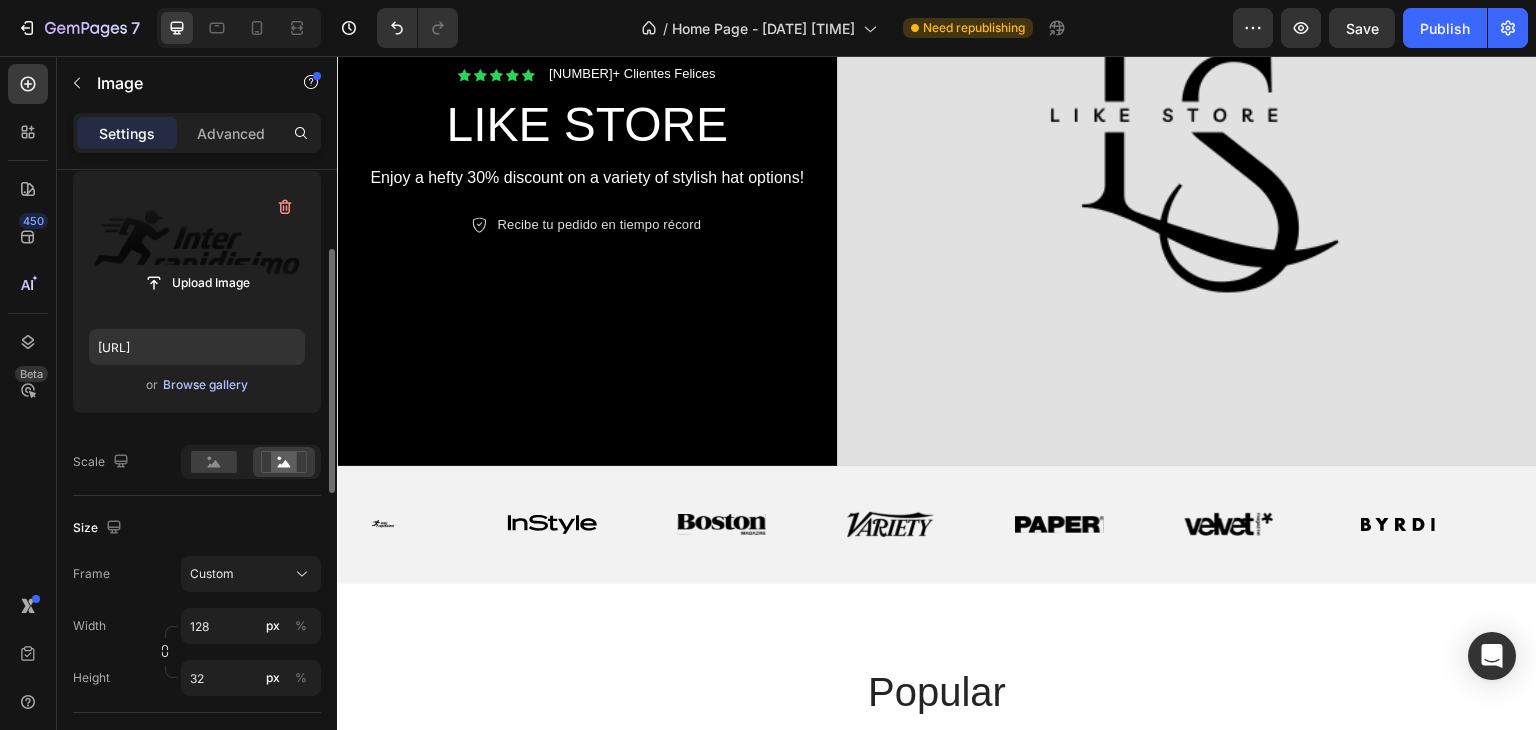 scroll, scrollTop: 300, scrollLeft: 0, axis: vertical 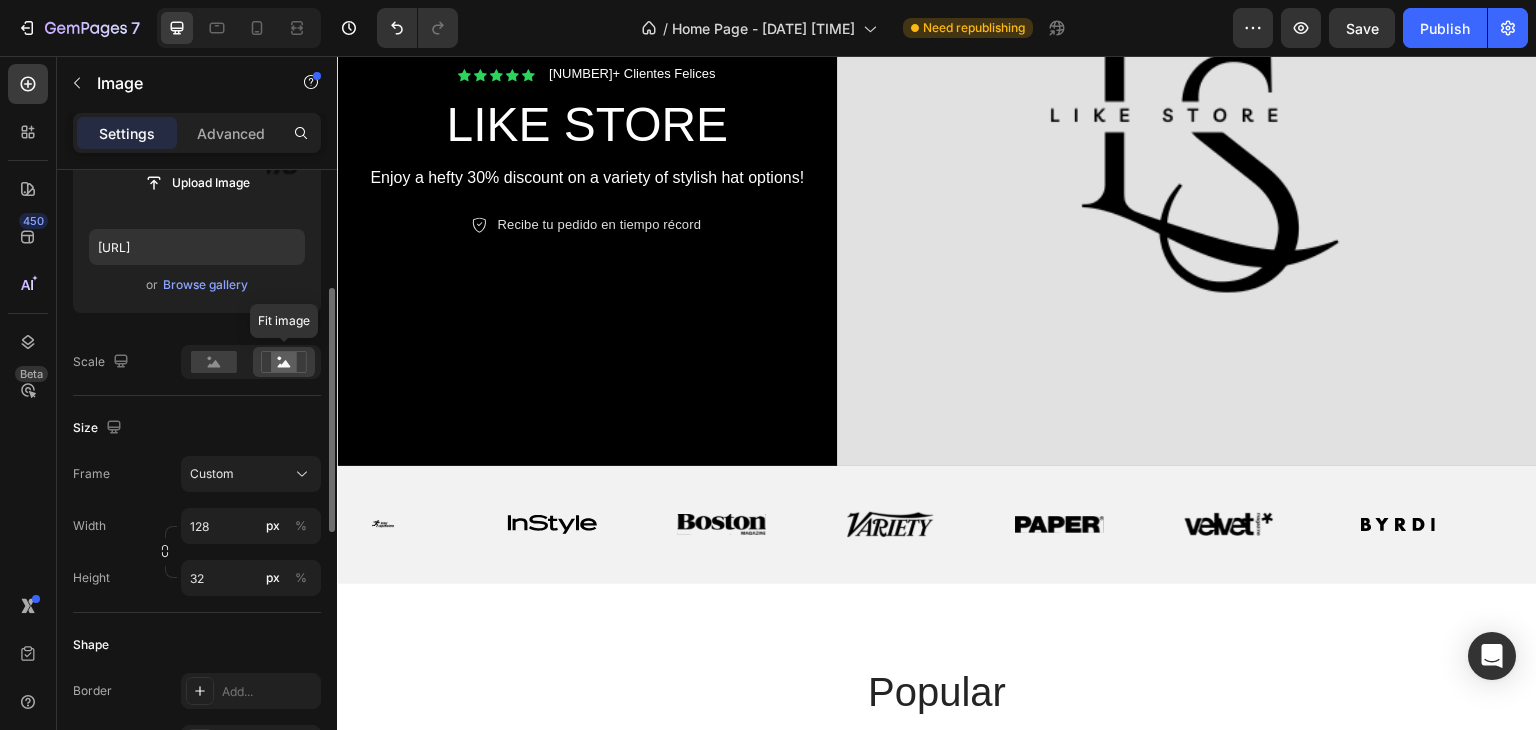click 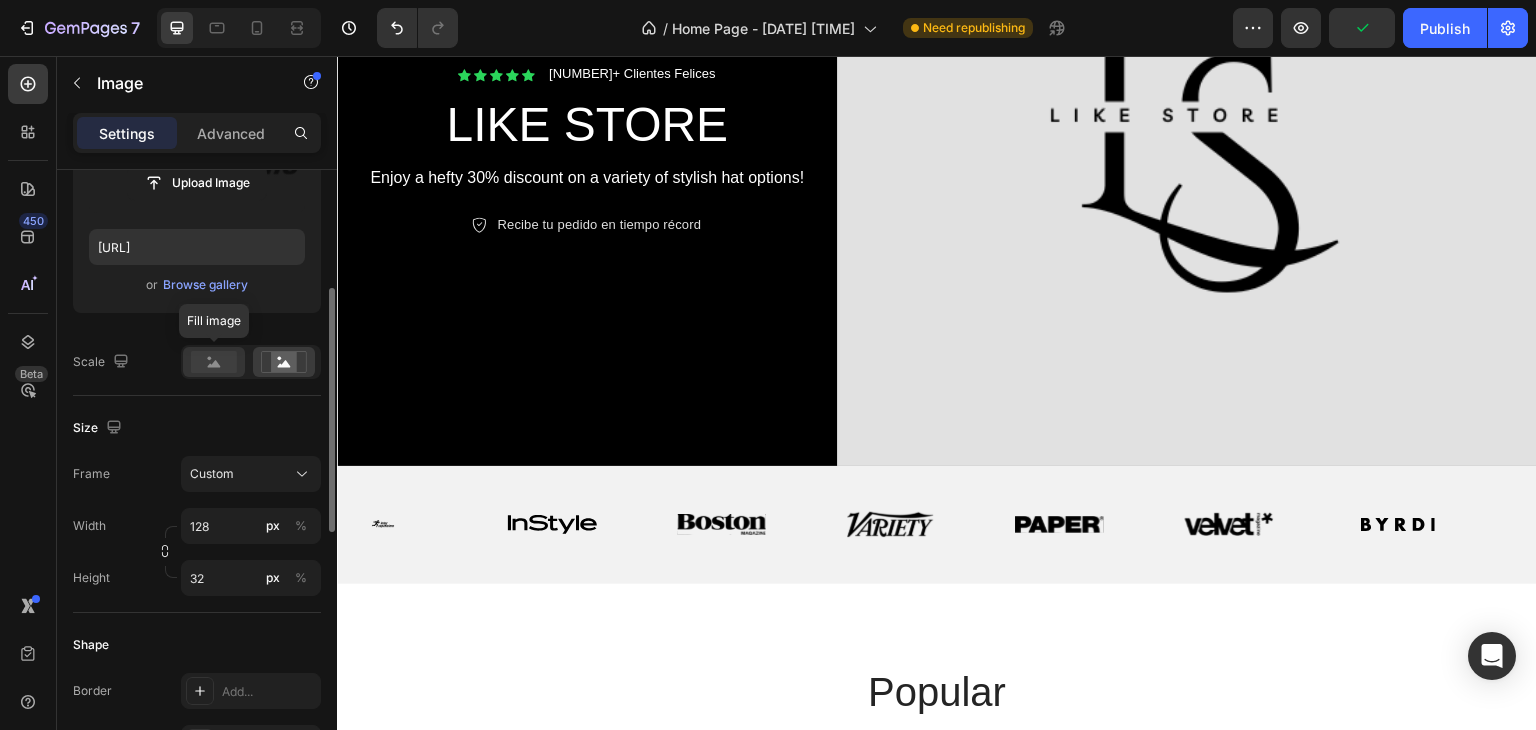 click 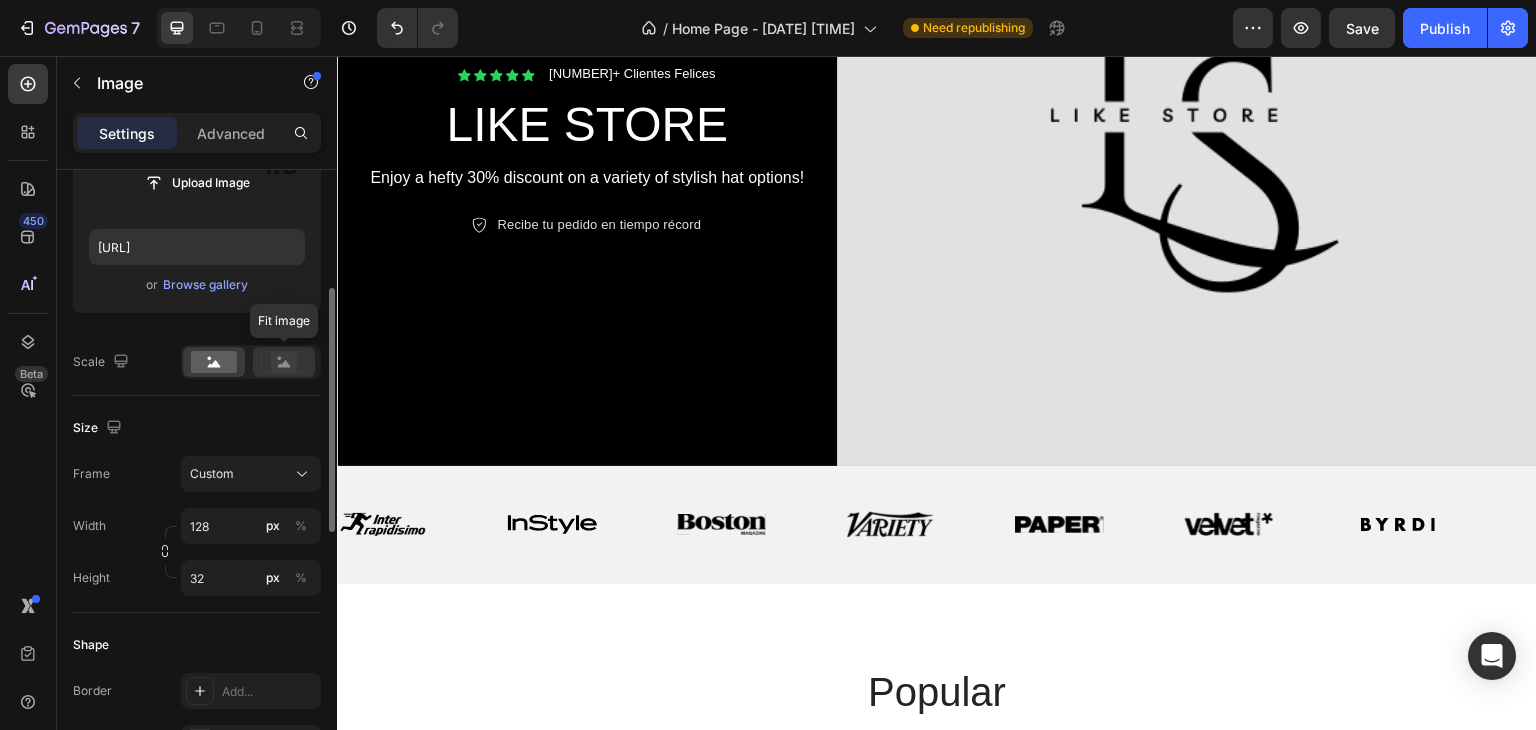 click 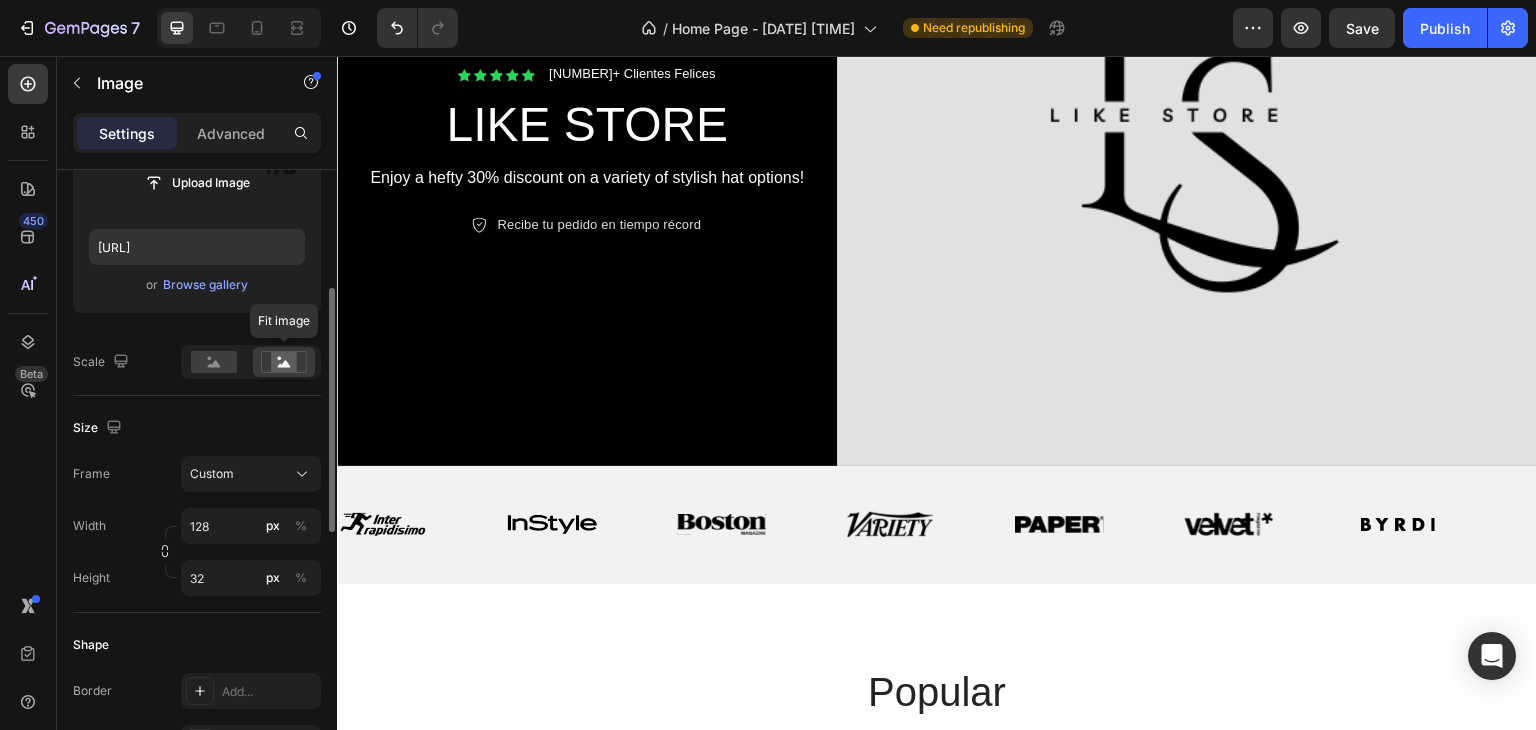 click 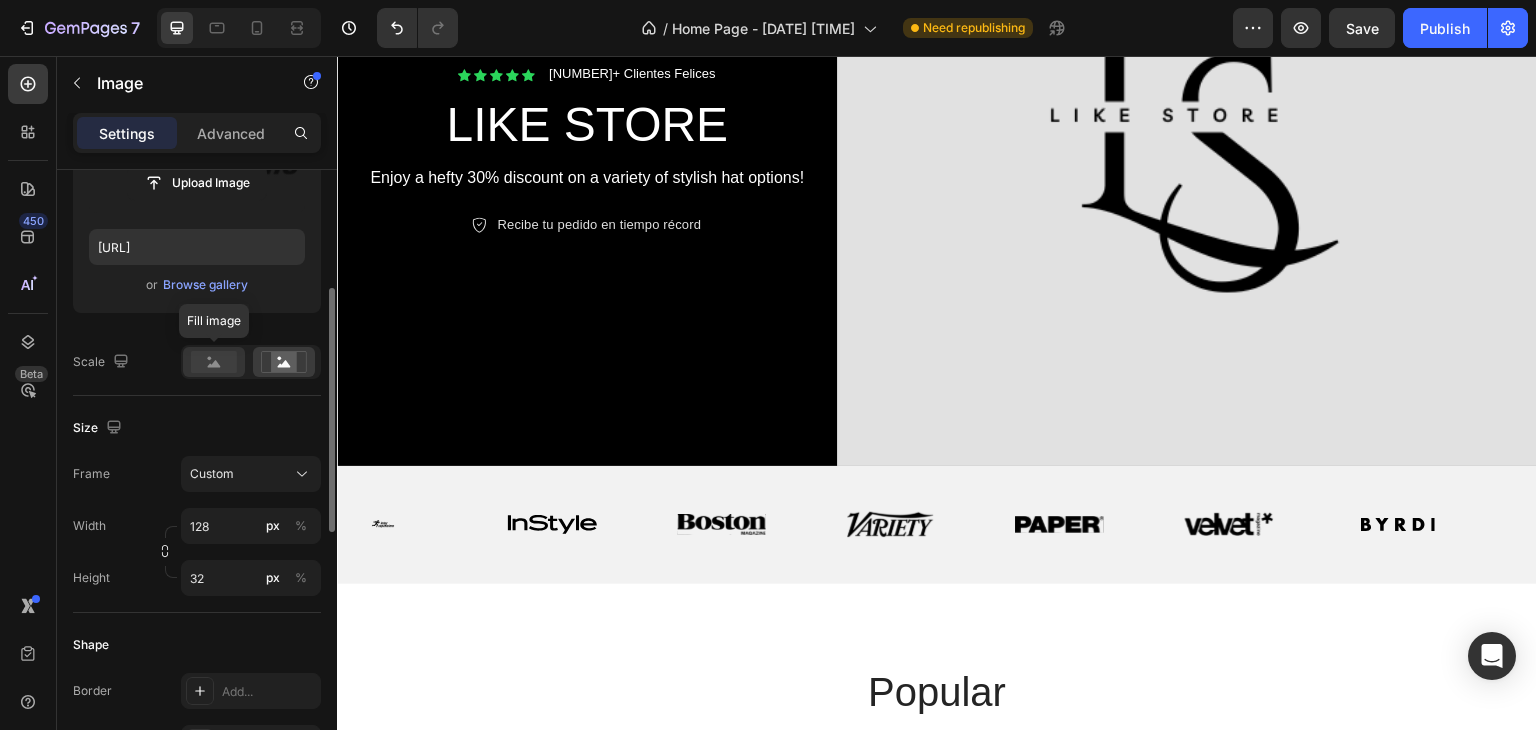 click 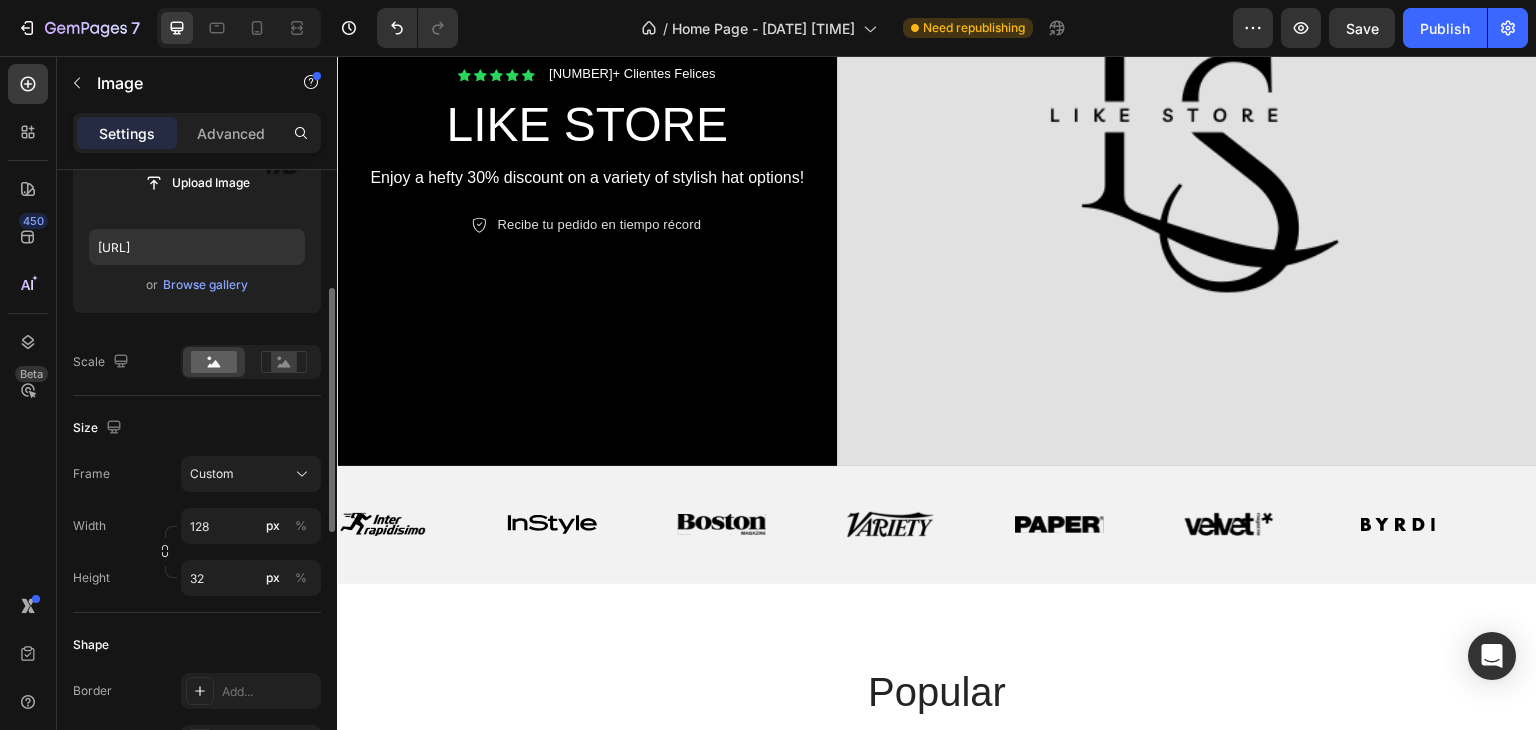 scroll, scrollTop: 100, scrollLeft: 0, axis: vertical 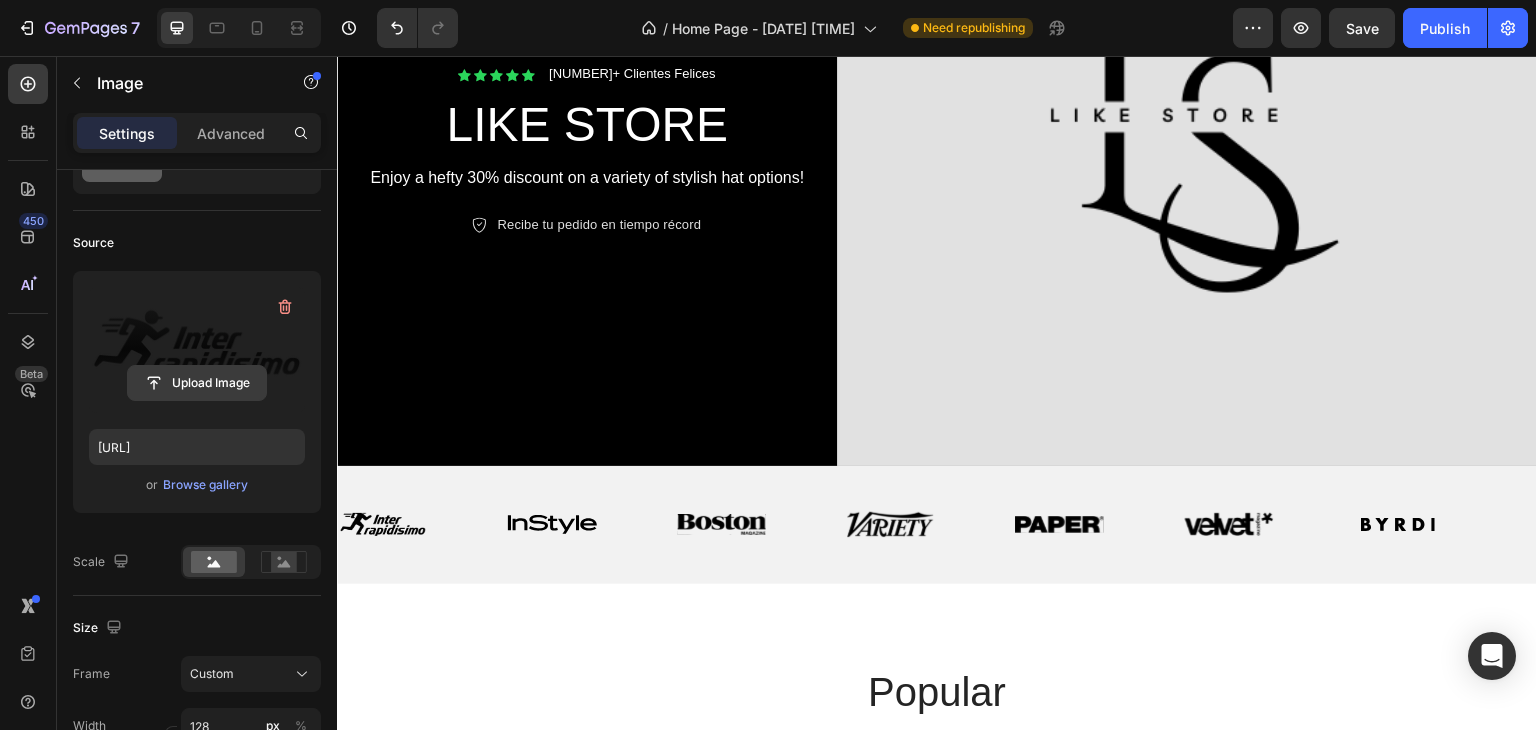 click 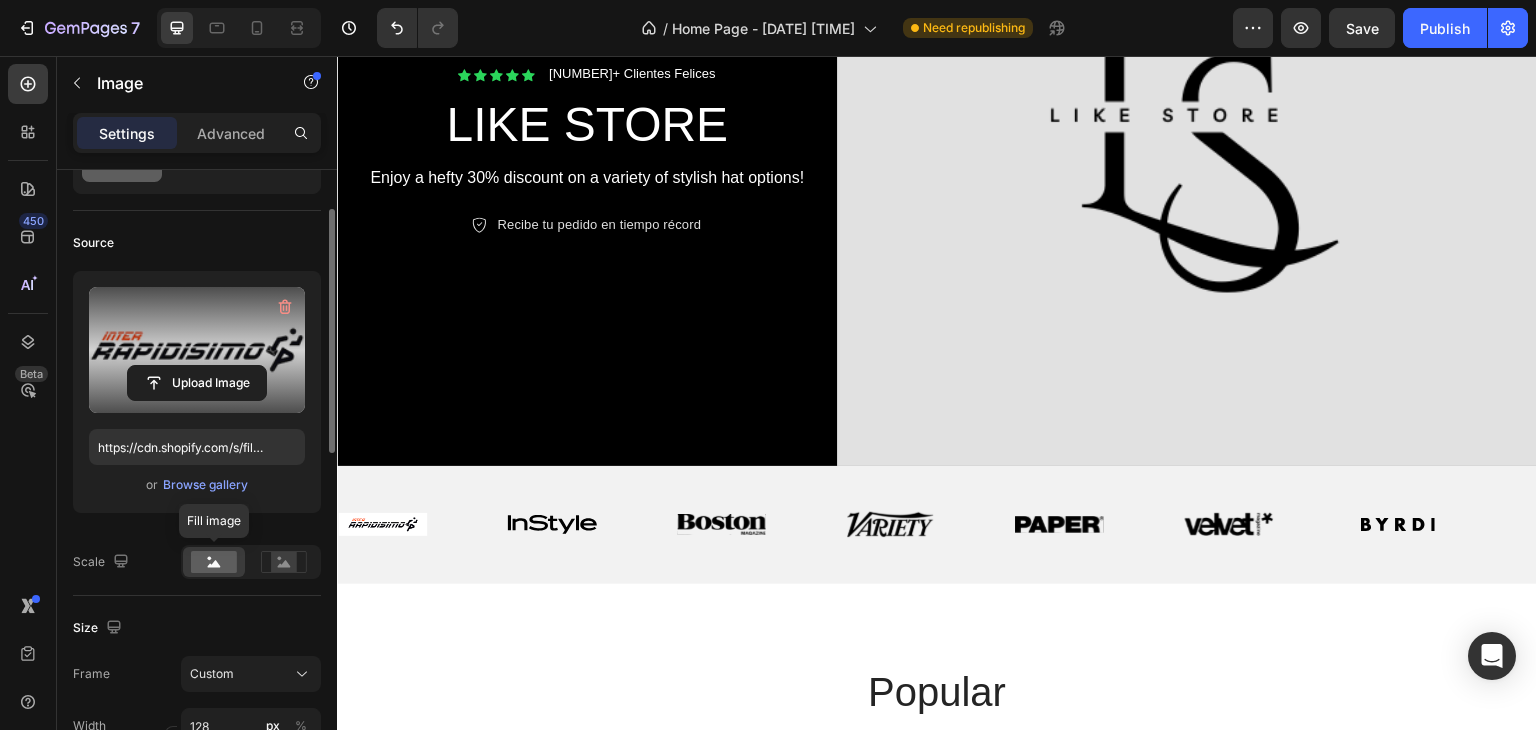 click 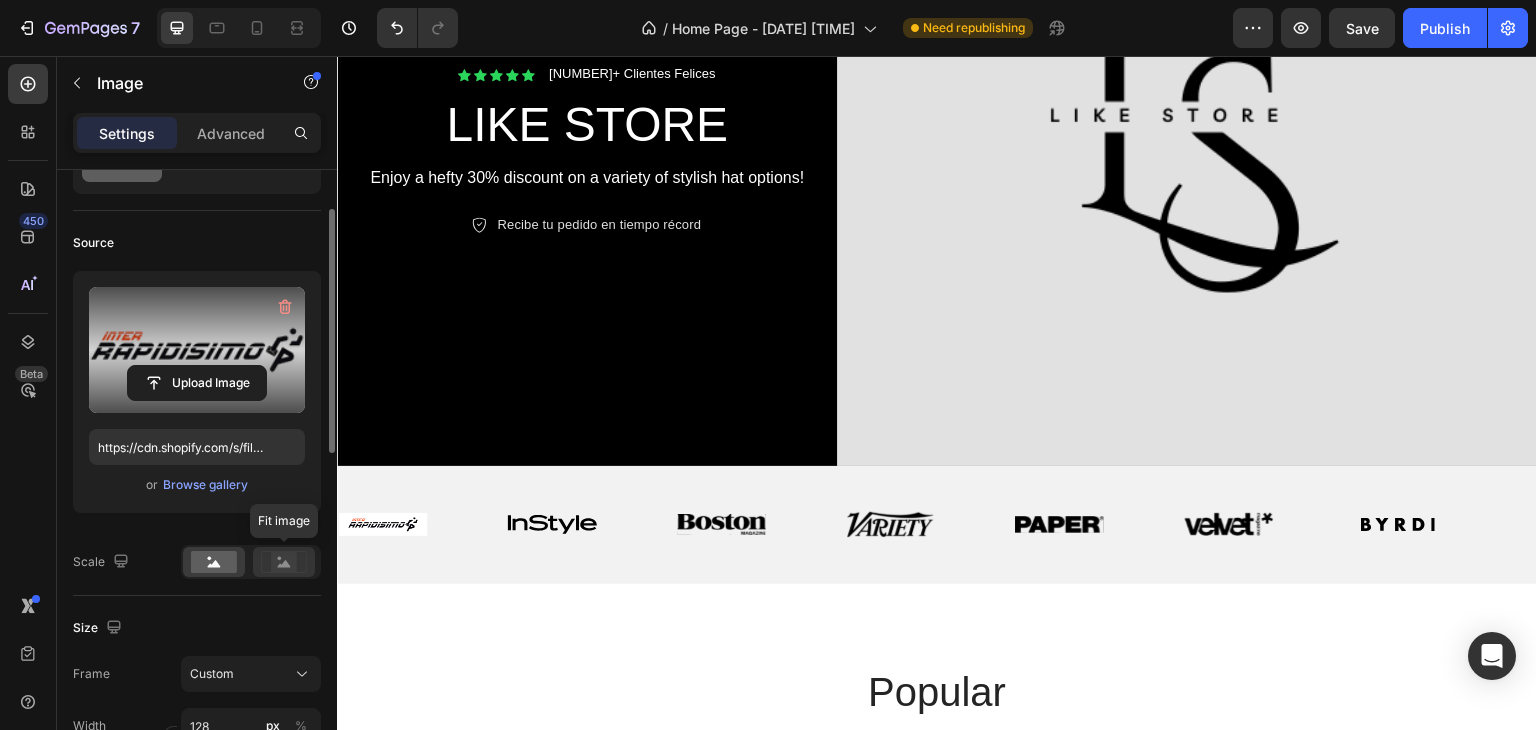click 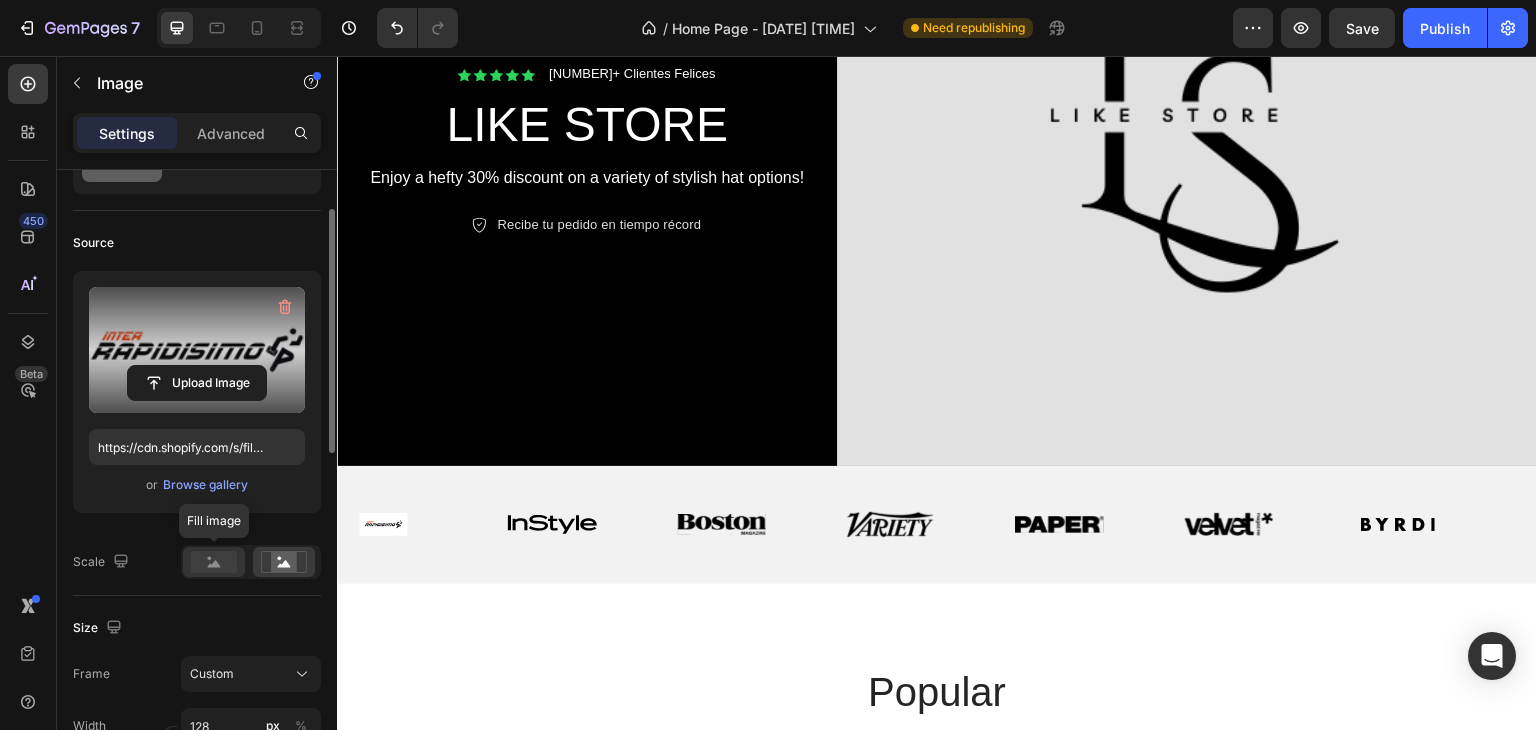 click 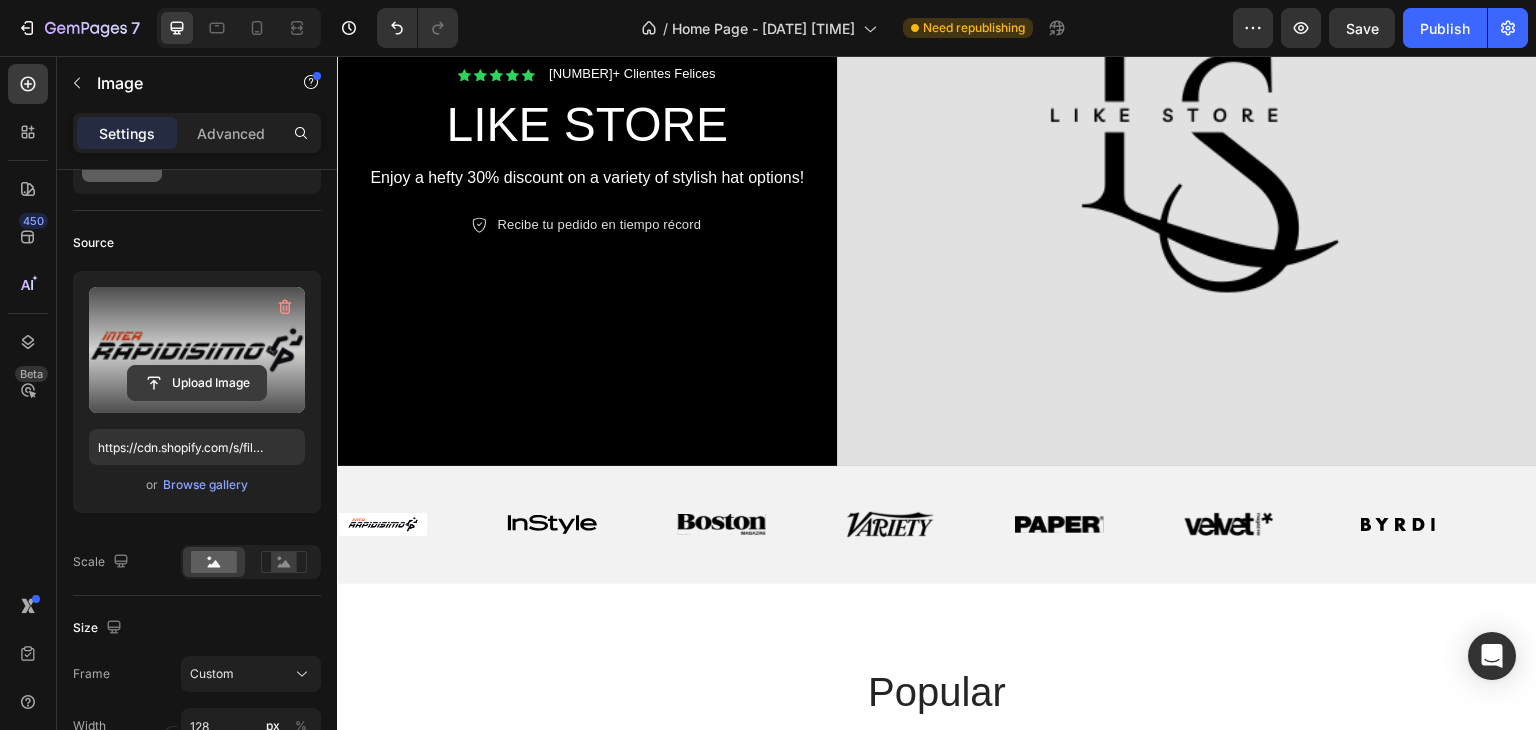 click 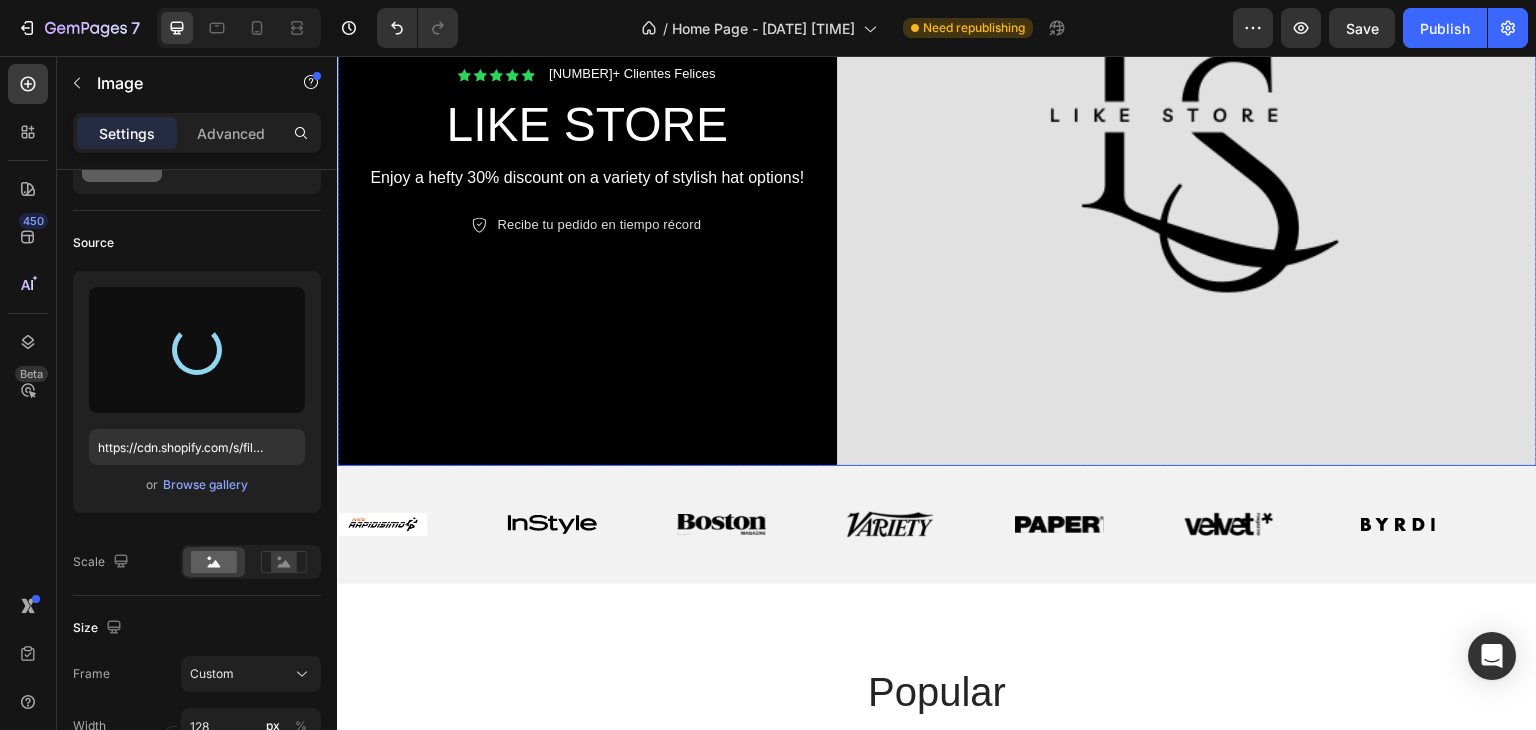 type on "[URL]" 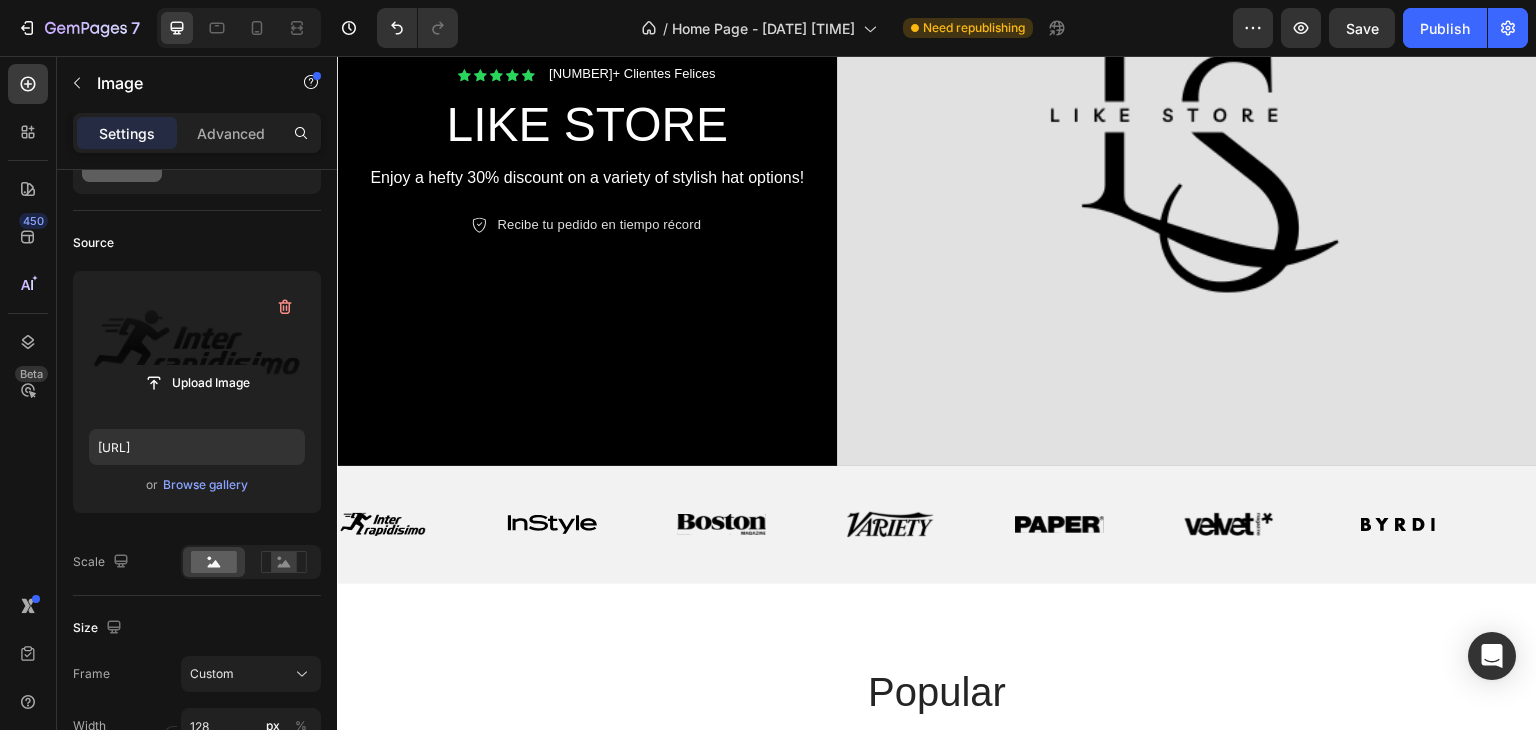 click at bounding box center [382, 524] 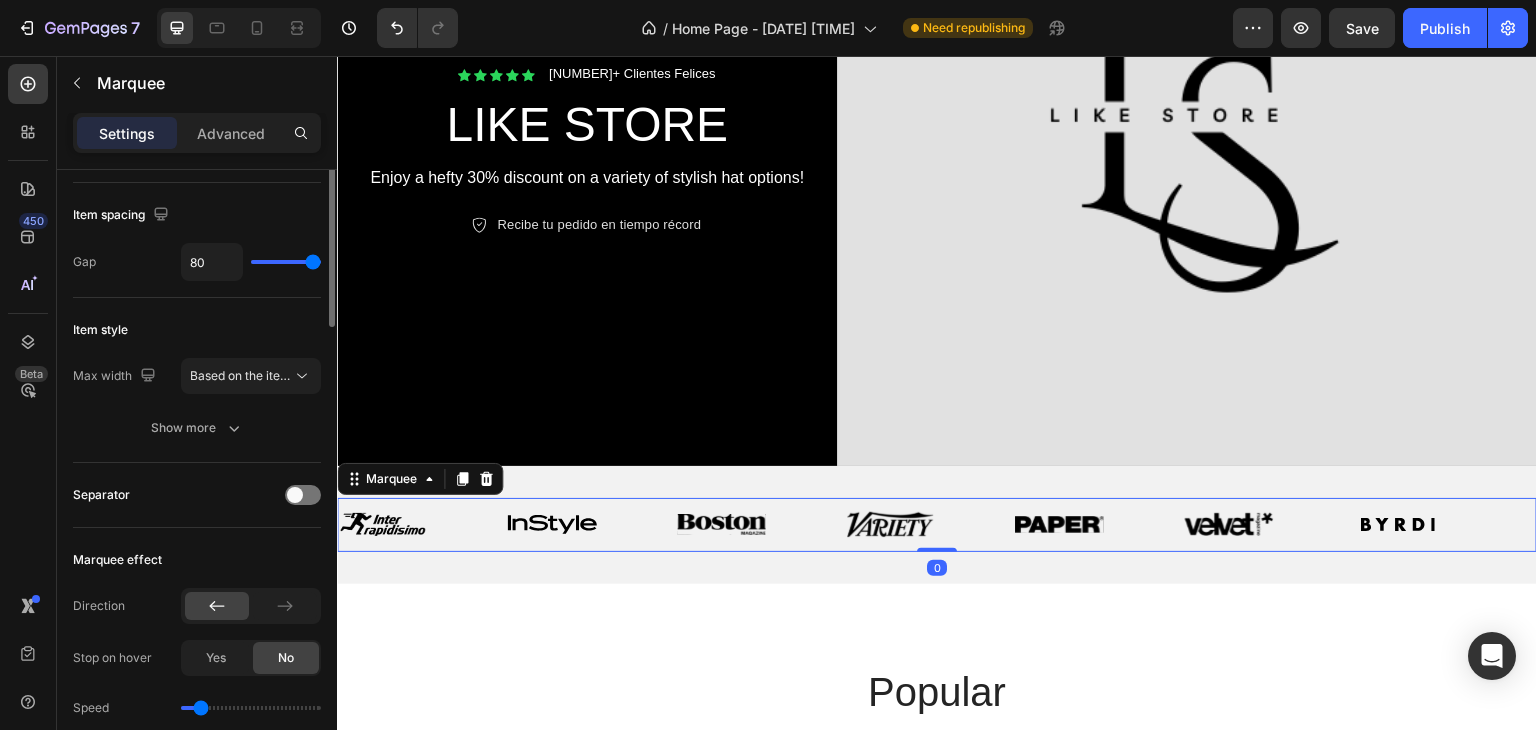 scroll, scrollTop: 0, scrollLeft: 0, axis: both 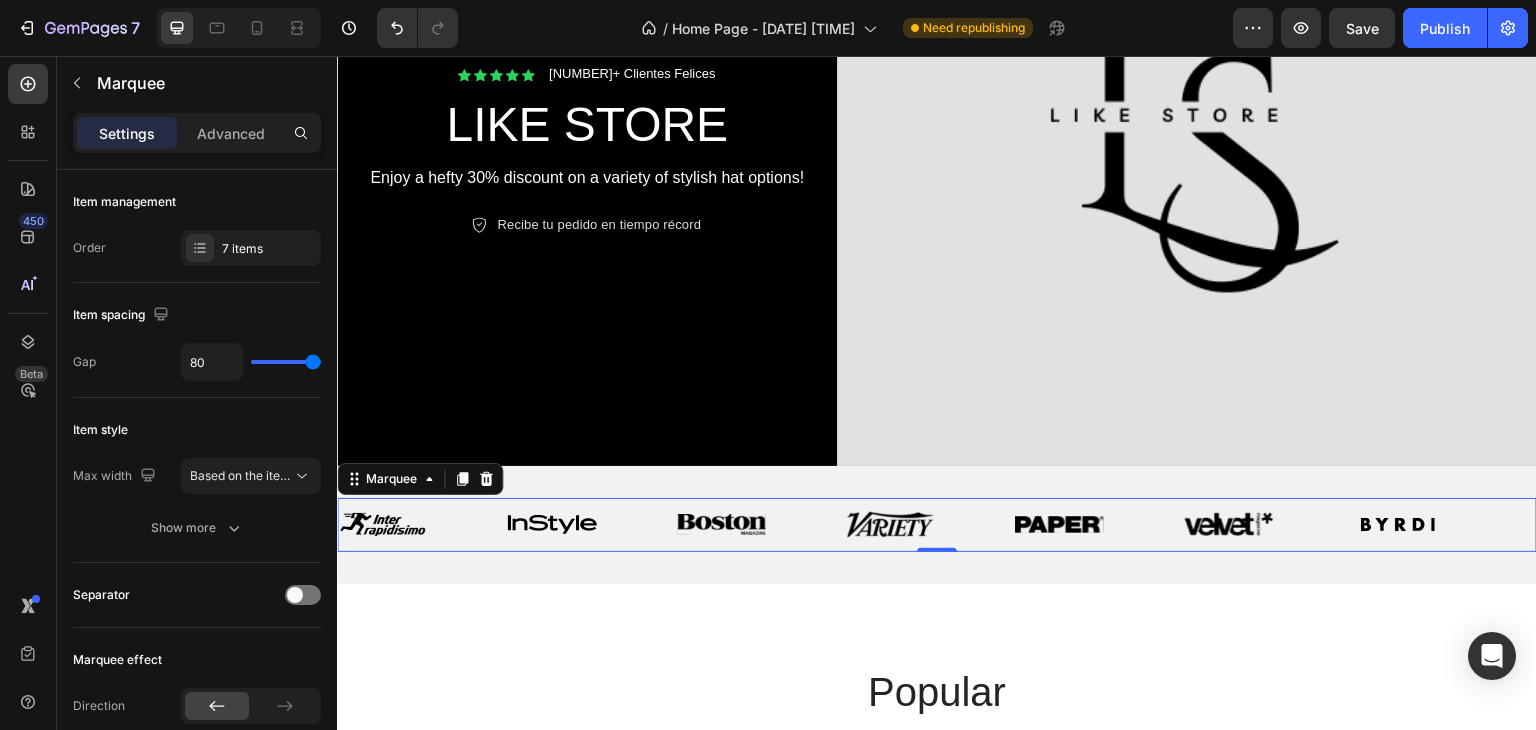 click at bounding box center (937, 550) 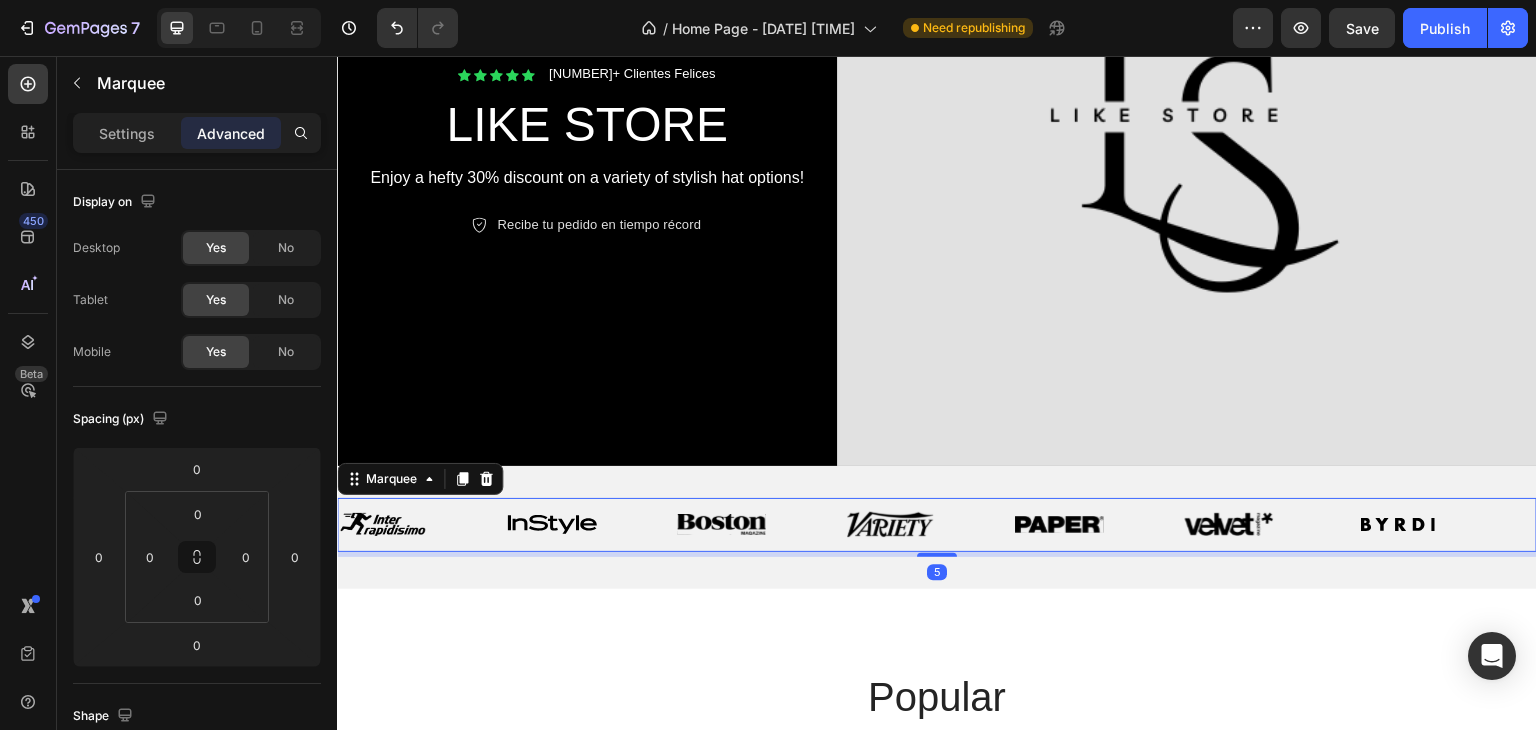 click at bounding box center [937, 555] 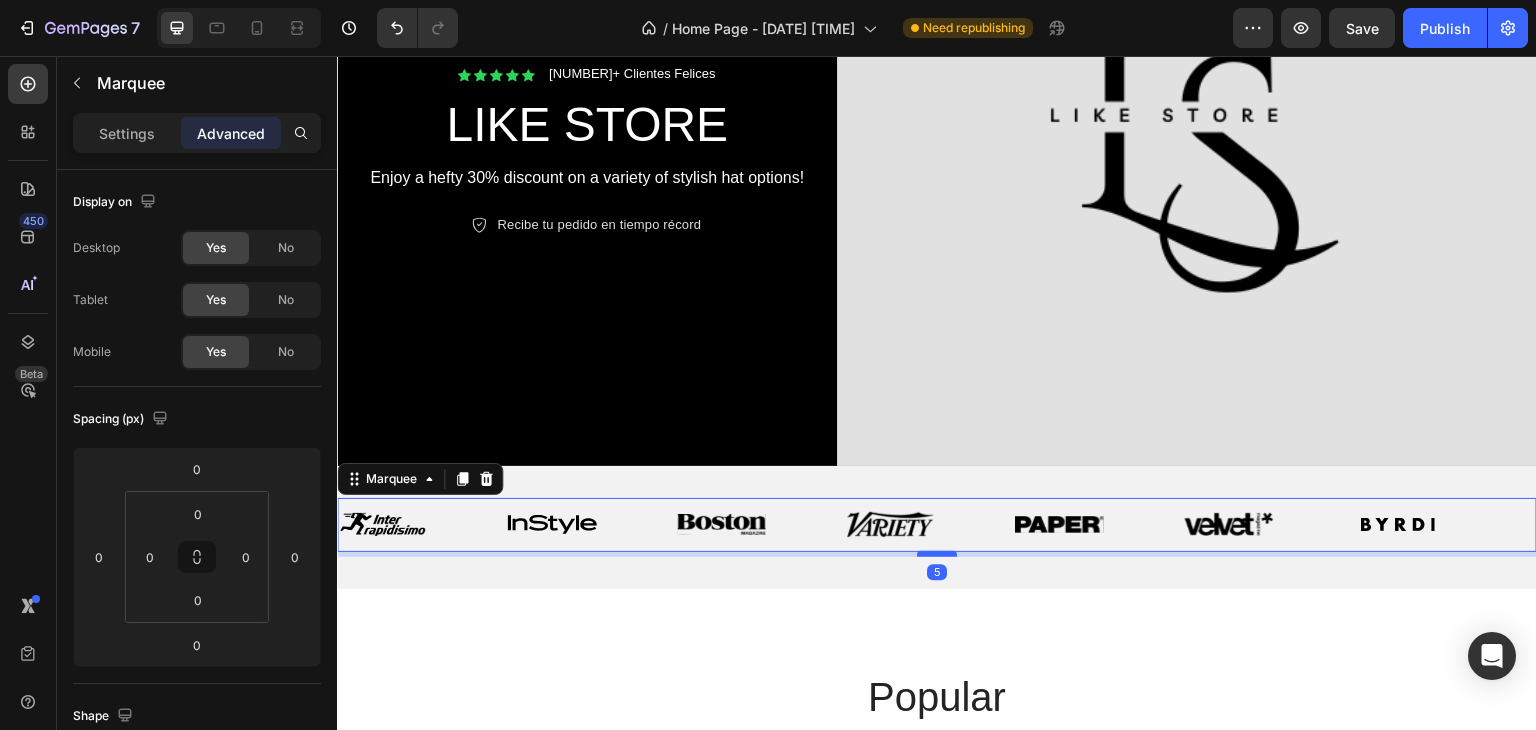 type on "5" 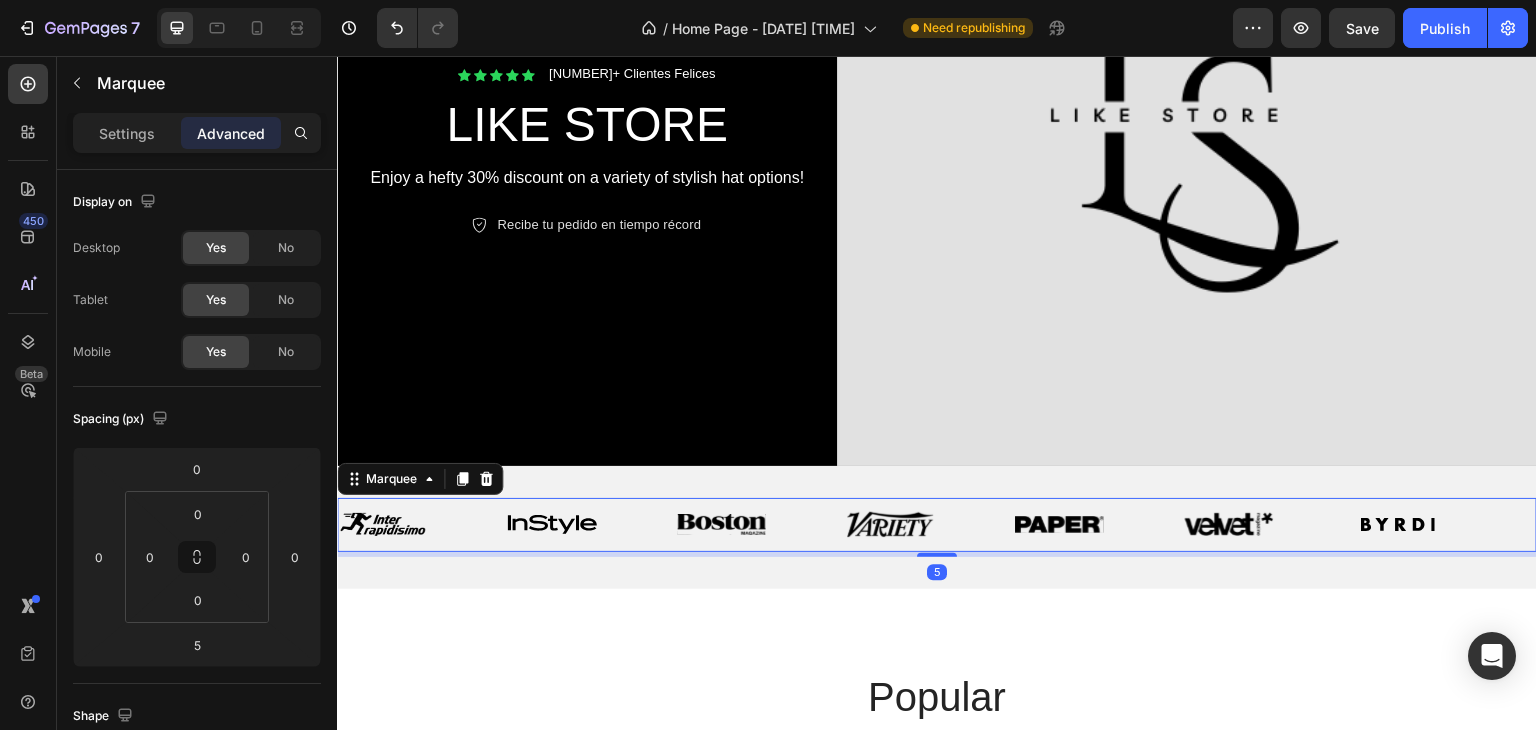 click on "Image Image Image Image Image Image Image Image Image Image Image Image Image Image Marquee   5 Section 2" at bounding box center [937, 527] 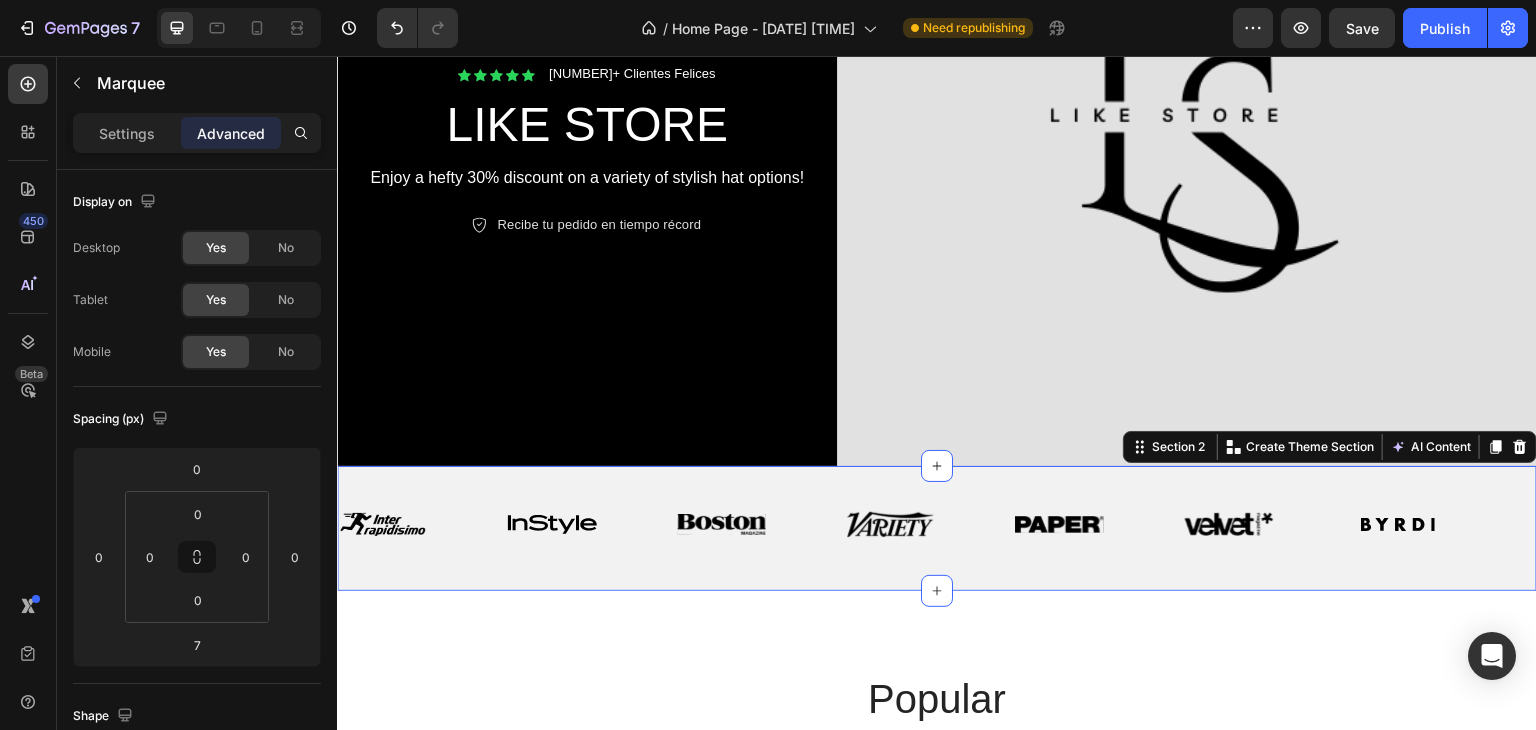 click on "Image Image Image Image Image Image Image Image Image Image Image Image Image Image Marquee Section 2   You can create reusable sections Create Theme Section AI Content Write with GemAI What would you like to describe here? Tone and Voice Persuasive Product Show more Generate" at bounding box center (937, 528) 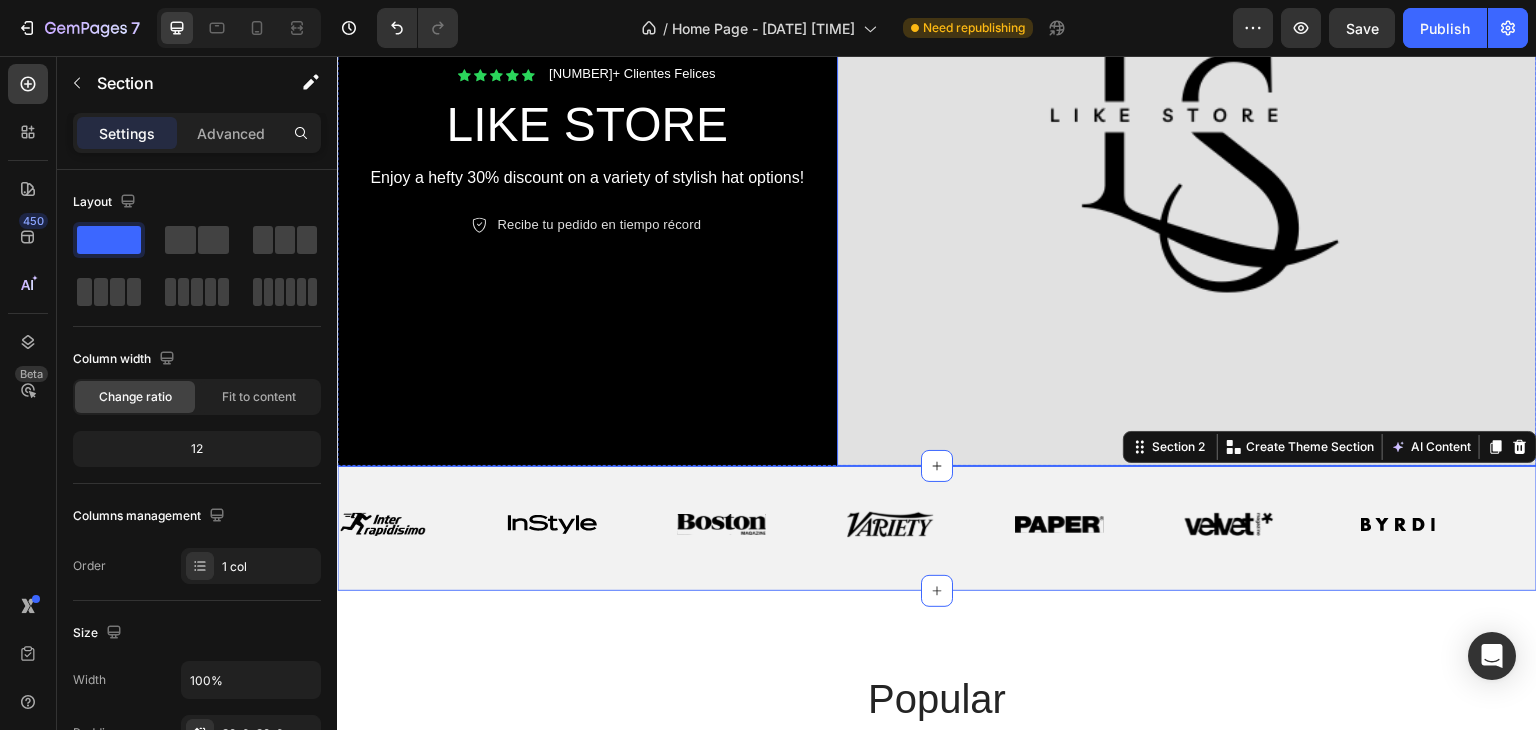 click at bounding box center (1187, 116) 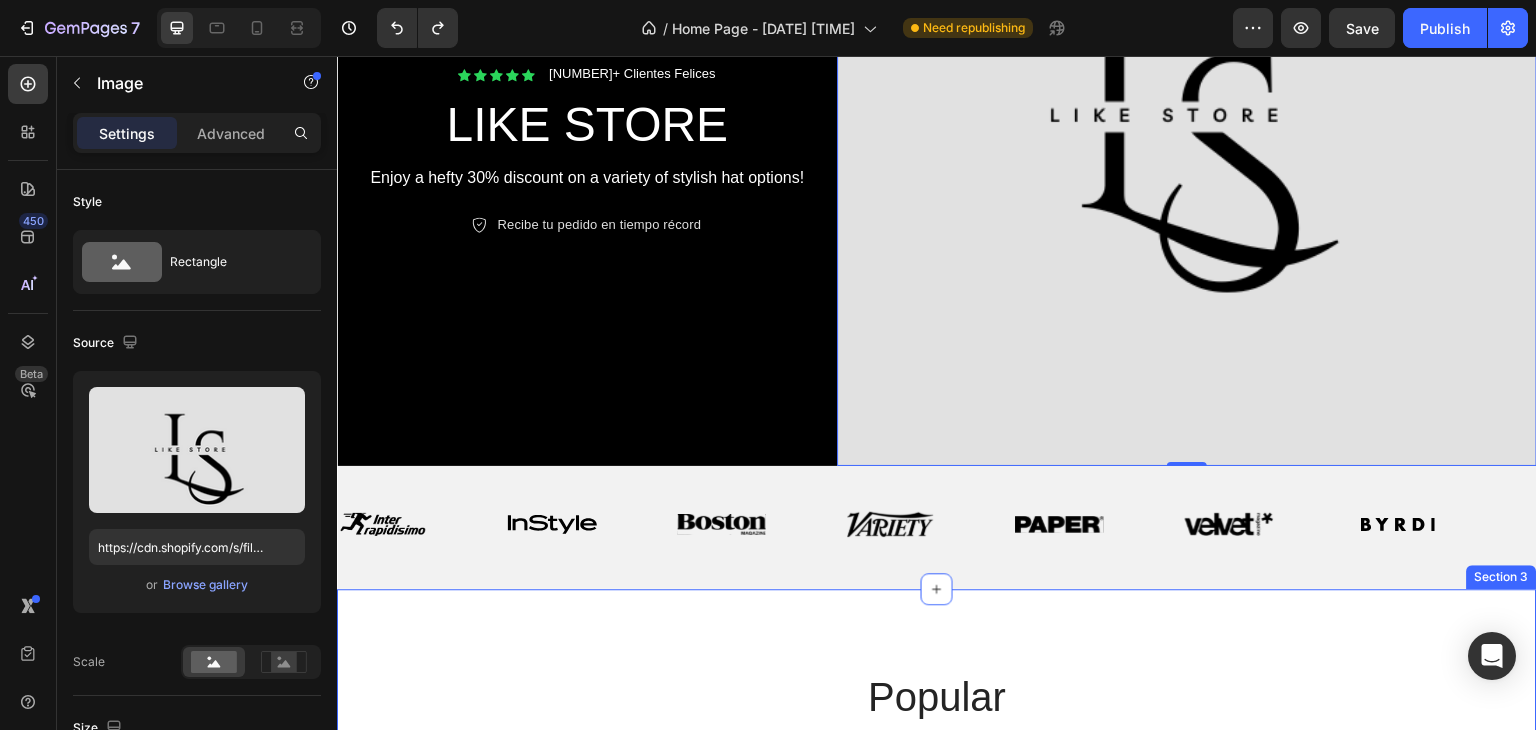 click on "popular Heading Product Images WideBundles WideBundles Available both online & offline Text Block lima removedora de callos para pies (grado quirúrgico) Product Title $60.000,00 Product Price Product Price
(P) Cart Button Row Row Product List Product Images WideBundles WideBundles Available both online & offline Text Block tree hut - exfoliante corporal hidratante de azúcar y karité, vanilla Product Title $86.790,00 Product Price Product Price
(P) Cart Button Row Row Product List Product Images WideBundles WideBundles Available both online & offline Text Block aceite capilar mielle rosemary leaf & coconut oil Product Title $77.000,00 Product Price Product Price
(P) Cart Button Row Row Product List Product Images WideBundles WideBundles Available both online & offline Text Block organizadores de ropa interior para armario Product Title $49.990,00 Product Price Product Price
(P) Cart Button Row Row Product List Product List Section 3" at bounding box center (937, 942) 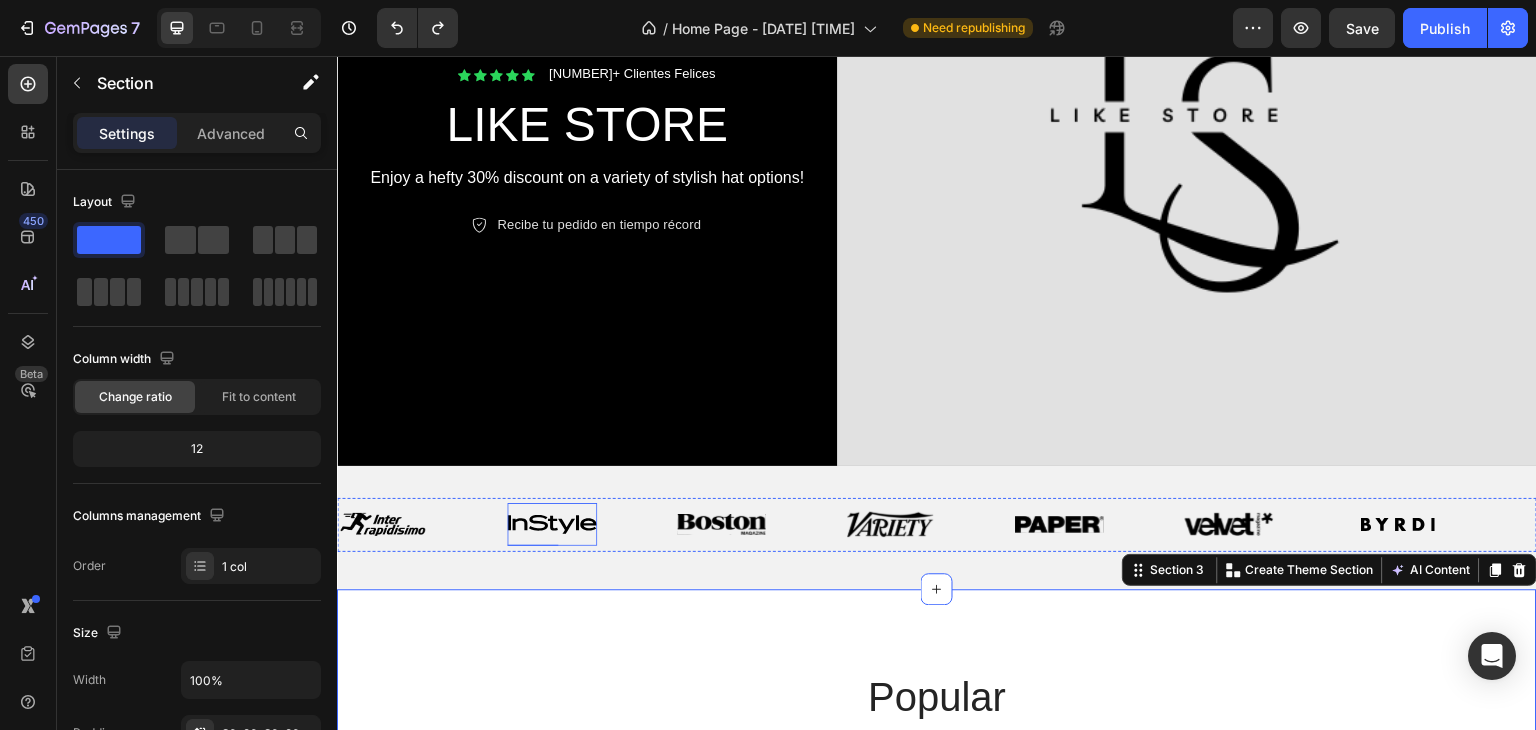 click at bounding box center [551, 525] 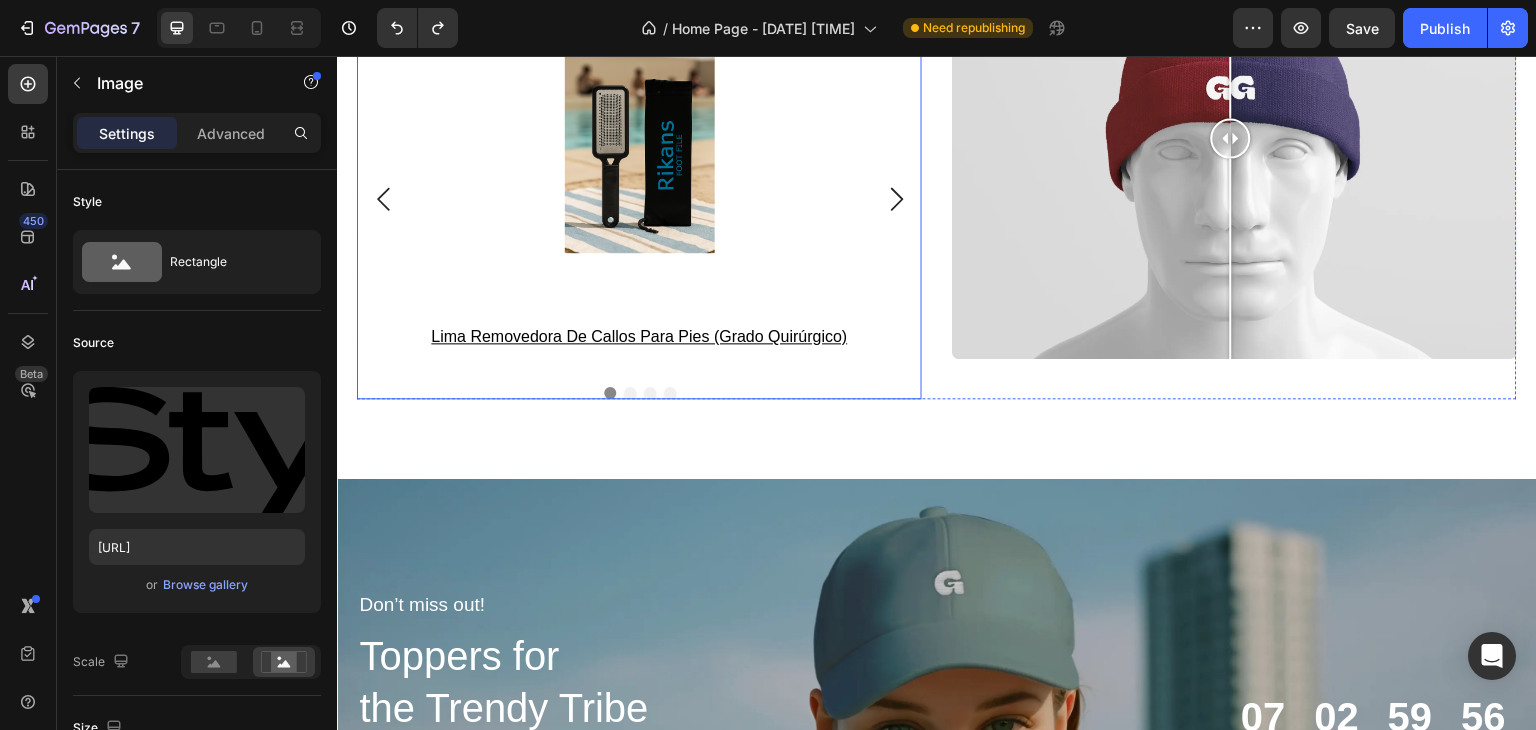 scroll, scrollTop: 1775, scrollLeft: 0, axis: vertical 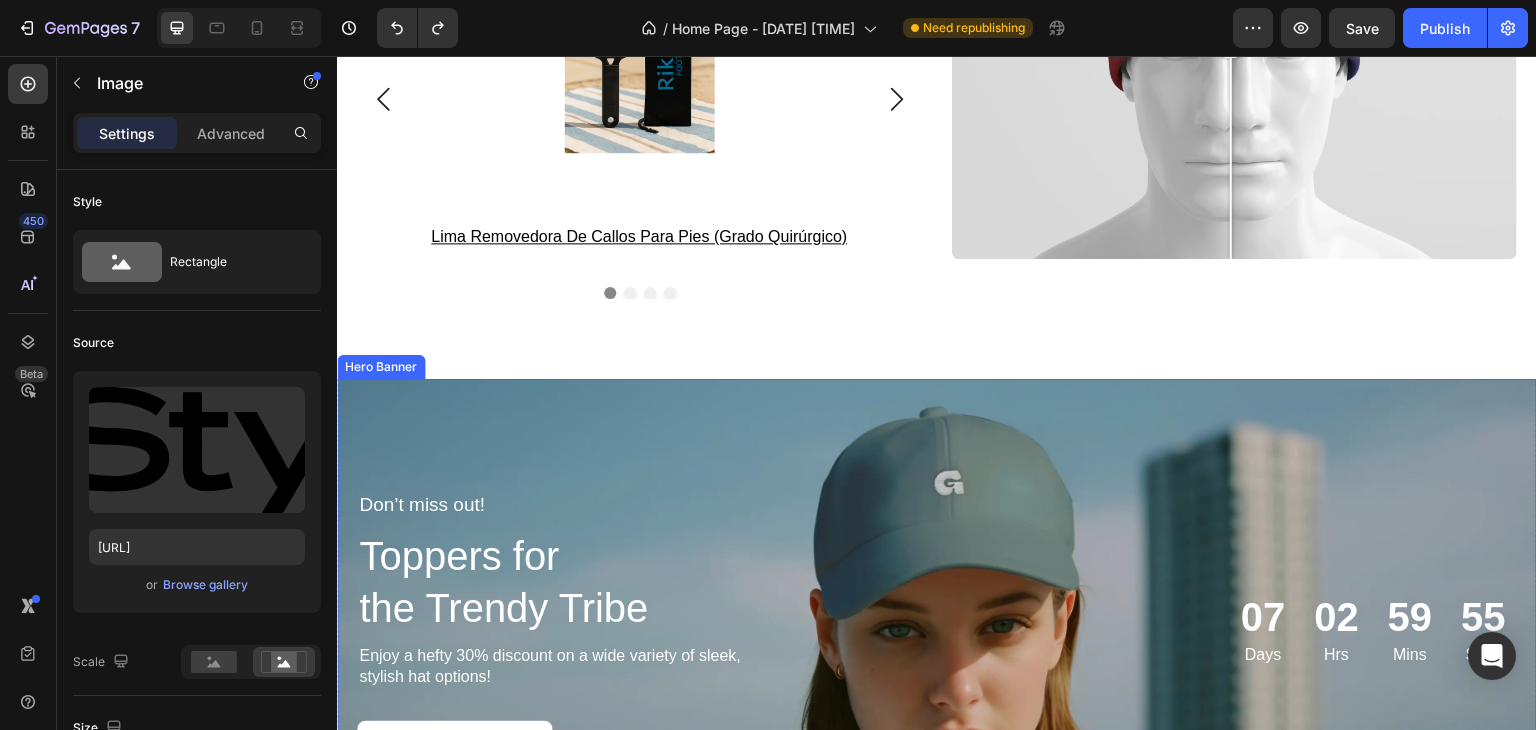 click on "Don’t miss out!" at bounding box center [645, 505] 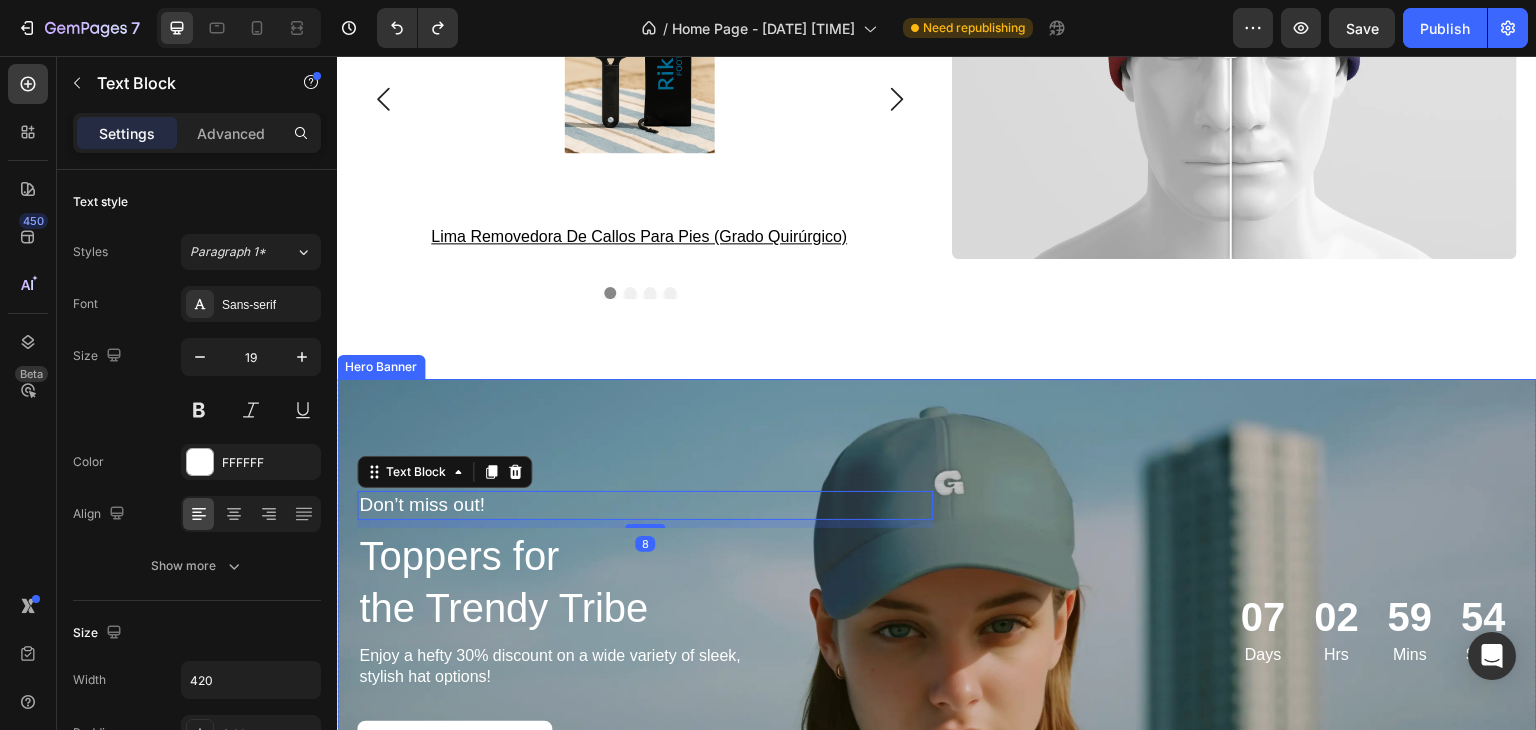 click at bounding box center (937, 629) 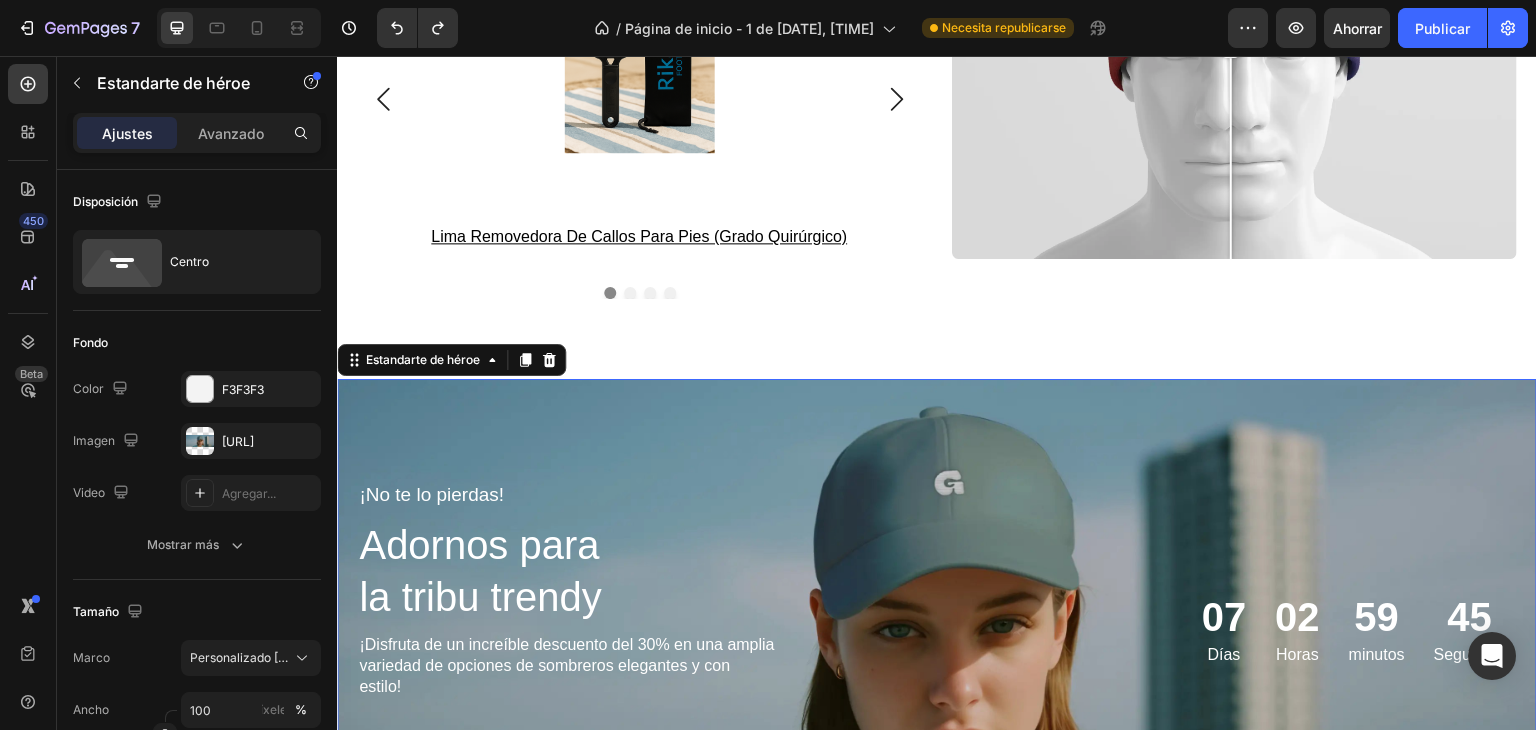 click at bounding box center (937, 629) 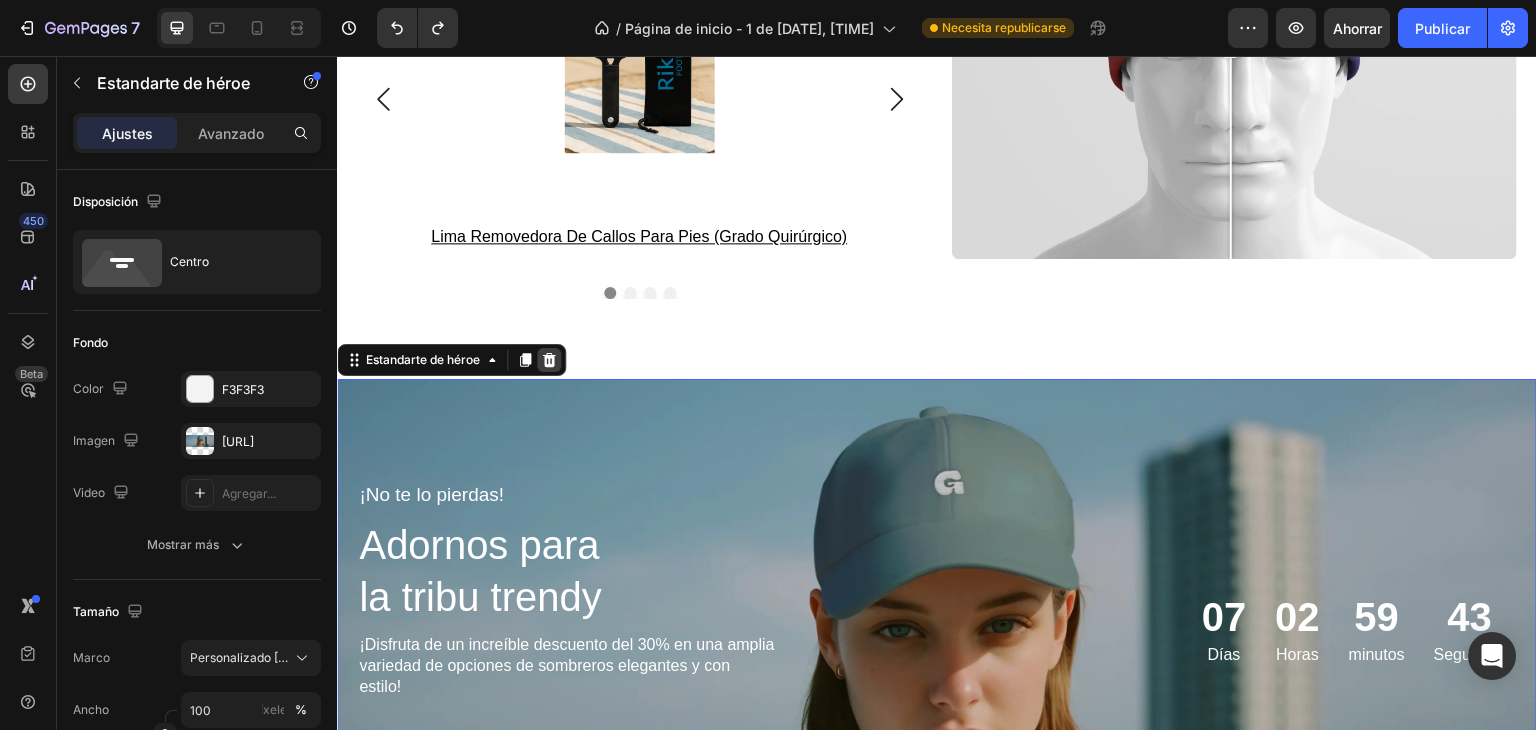 click at bounding box center (549, 360) 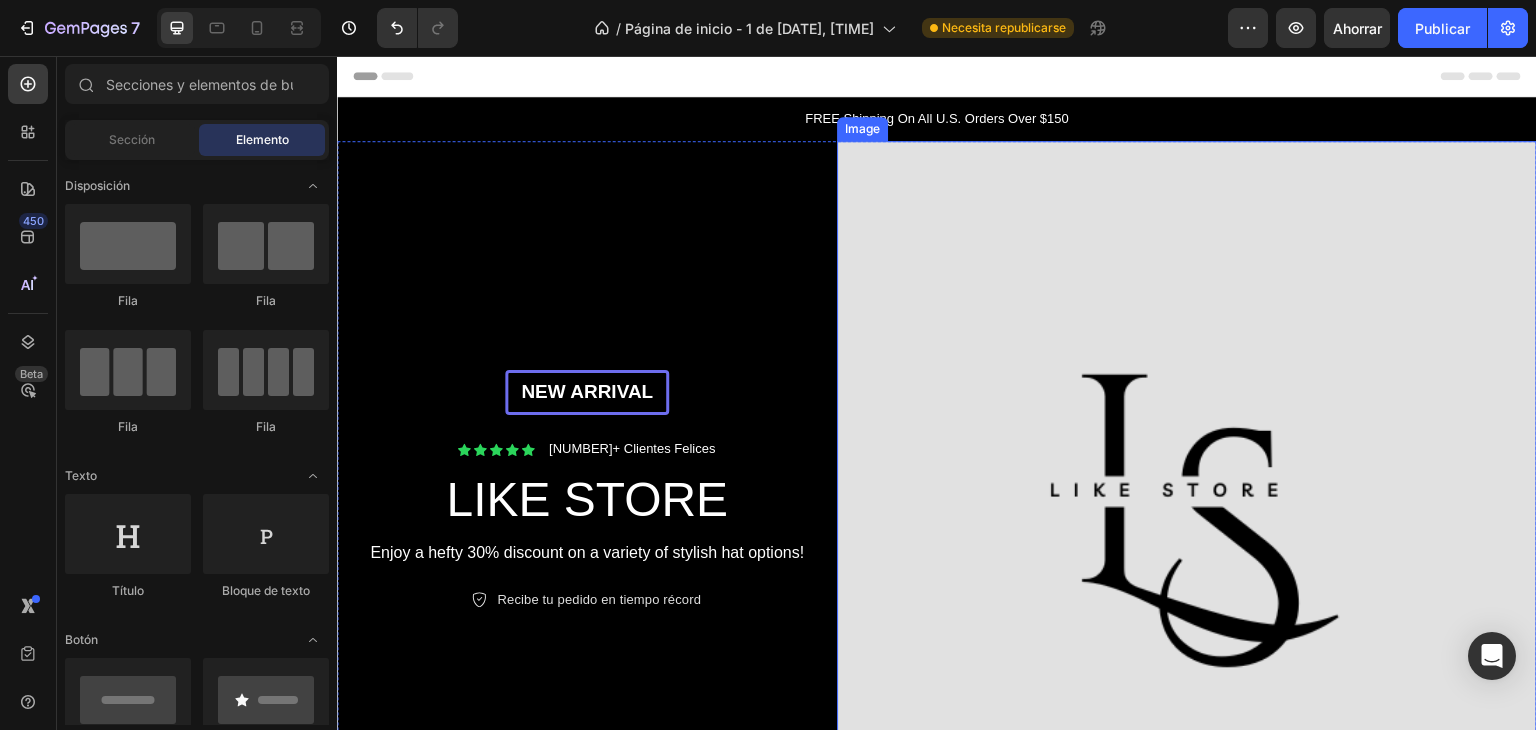 scroll, scrollTop: 600, scrollLeft: 0, axis: vertical 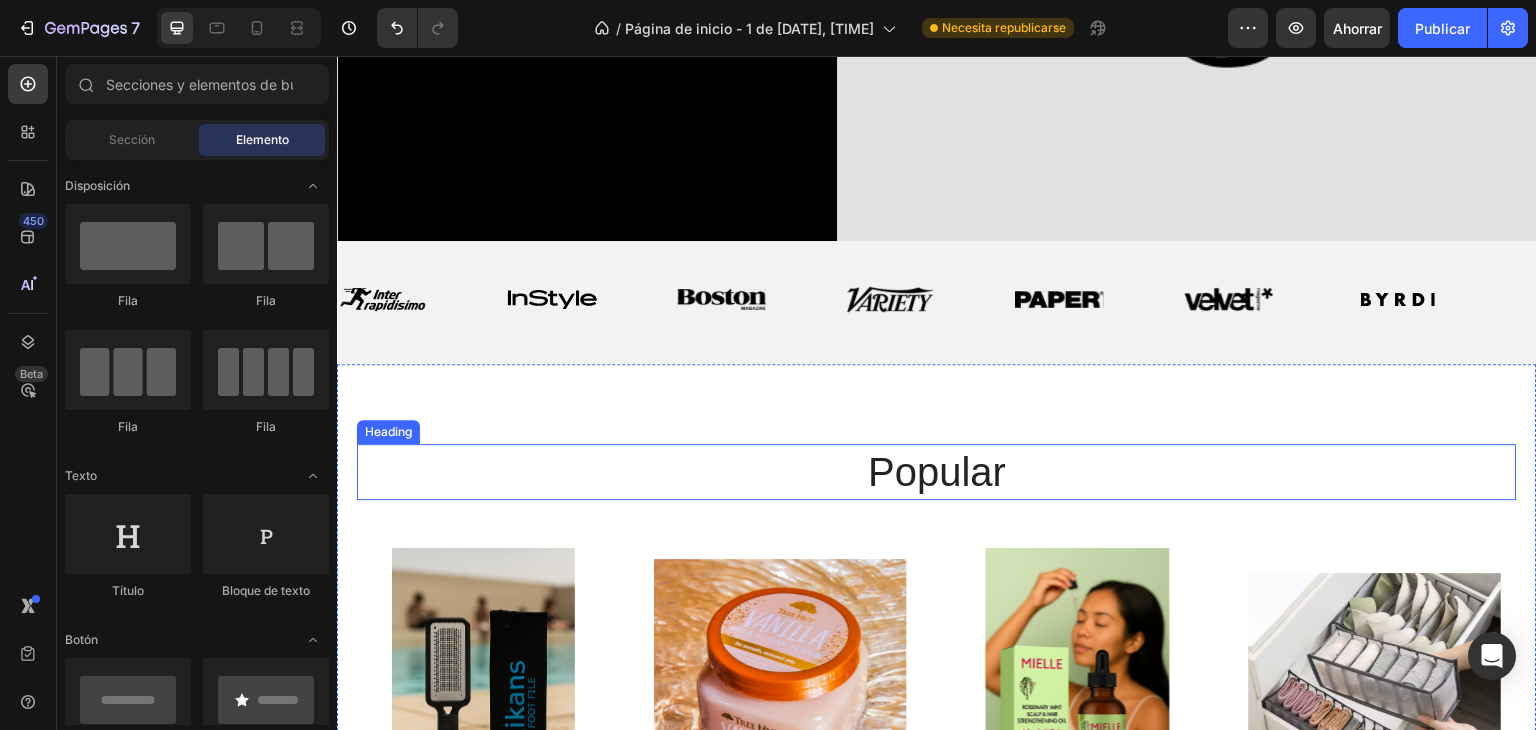 click on "popular" at bounding box center [937, 472] 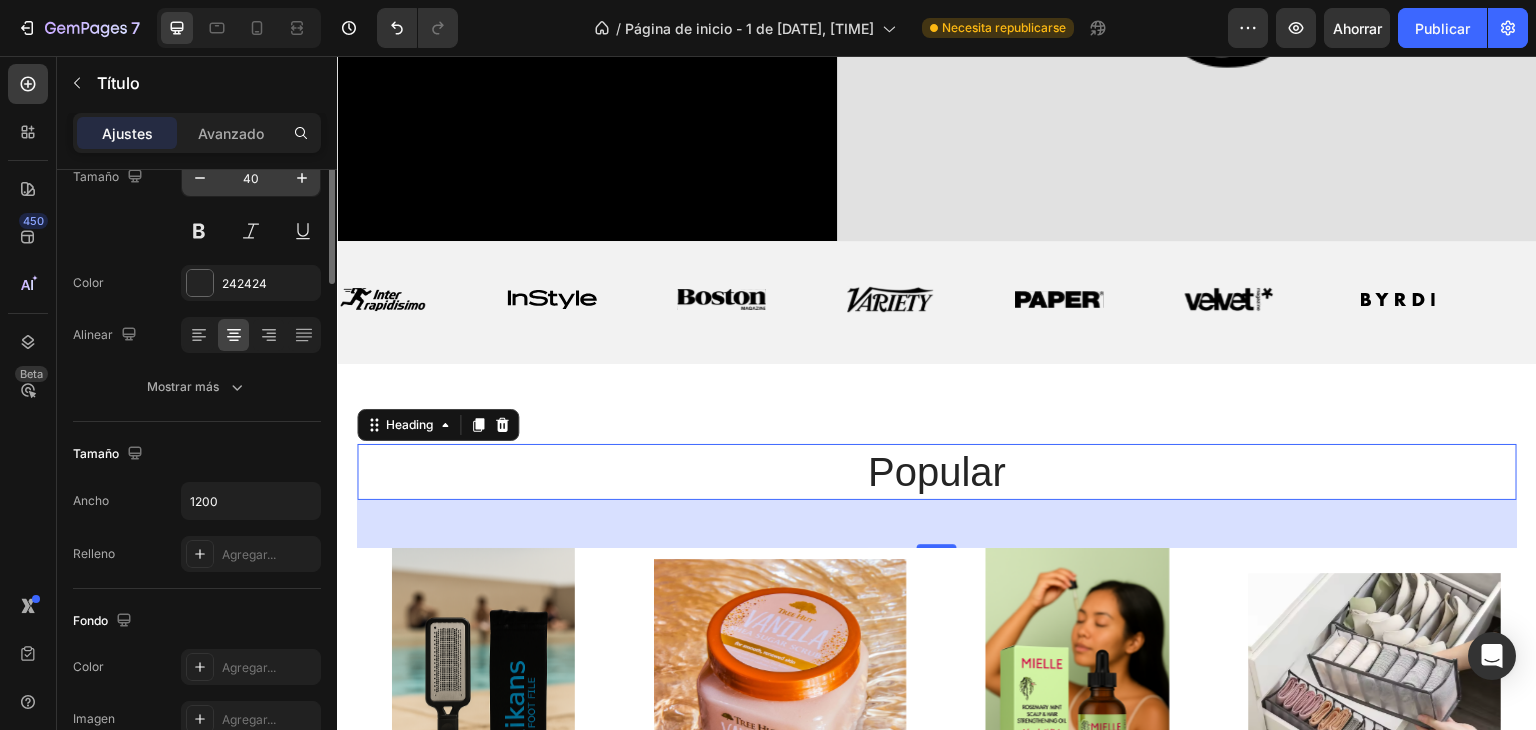 scroll, scrollTop: 0, scrollLeft: 0, axis: both 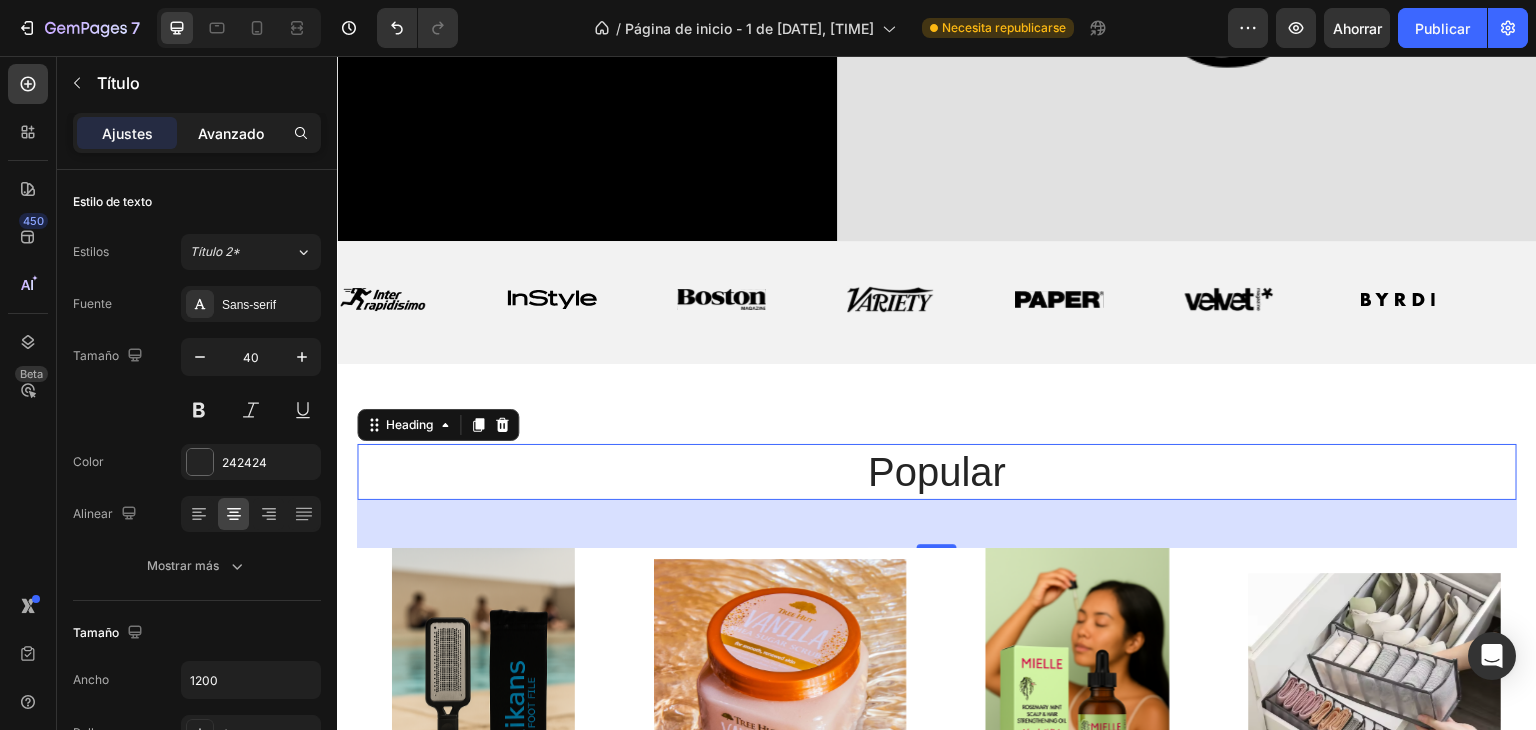 click on "Avanzado" at bounding box center (231, 133) 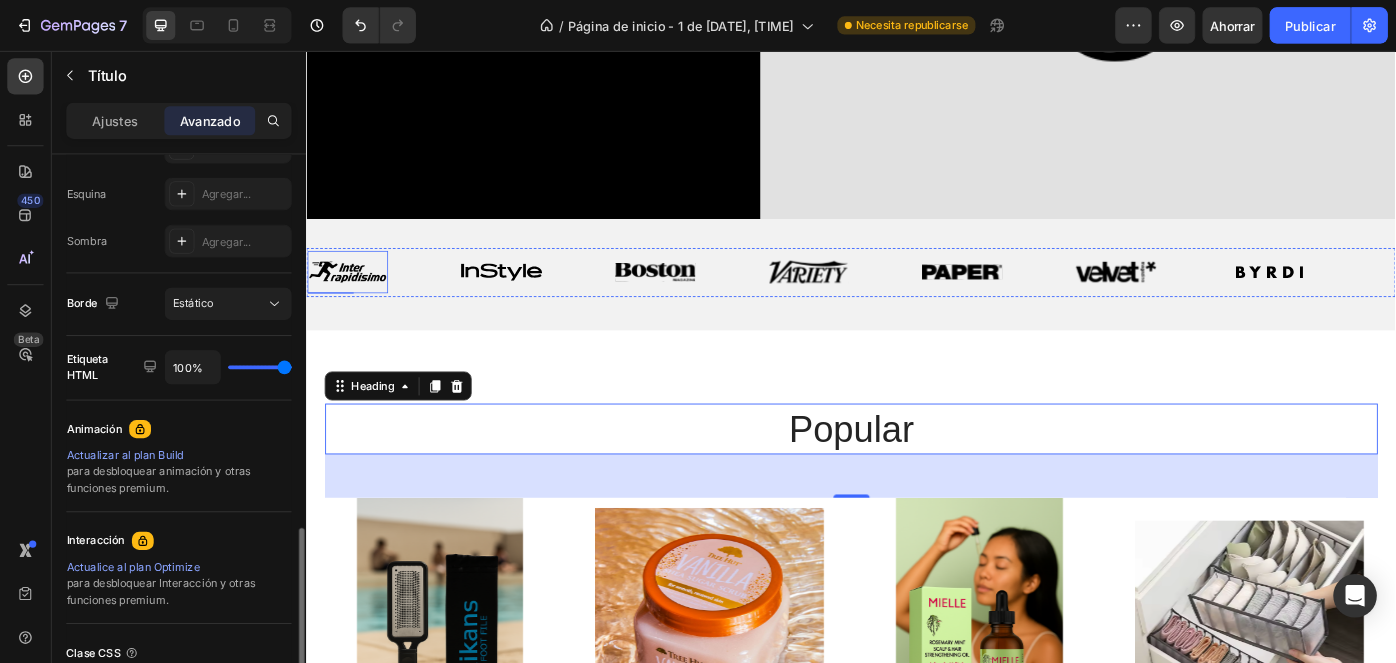 scroll, scrollTop: 700, scrollLeft: 0, axis: vertical 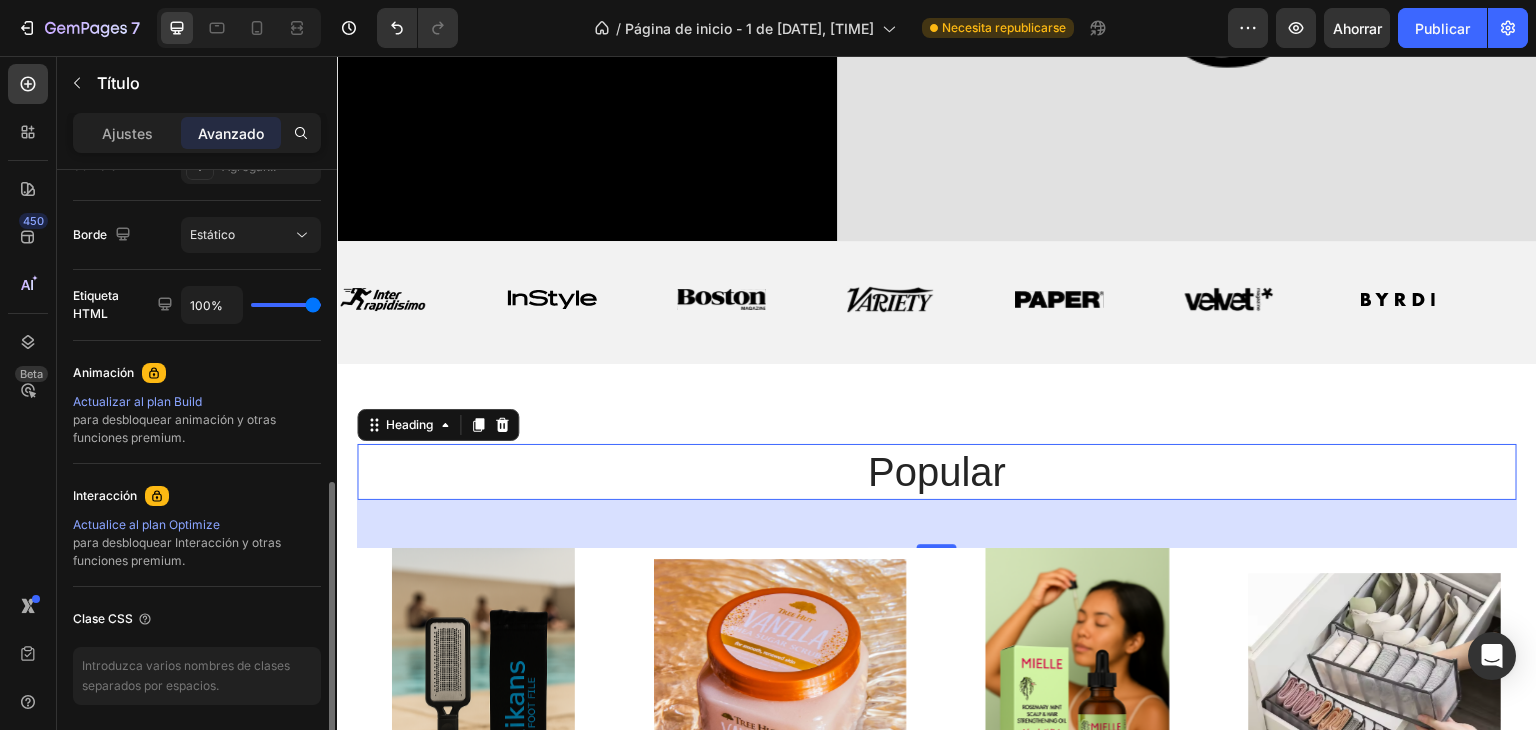 click on "popular" at bounding box center (937, 472) 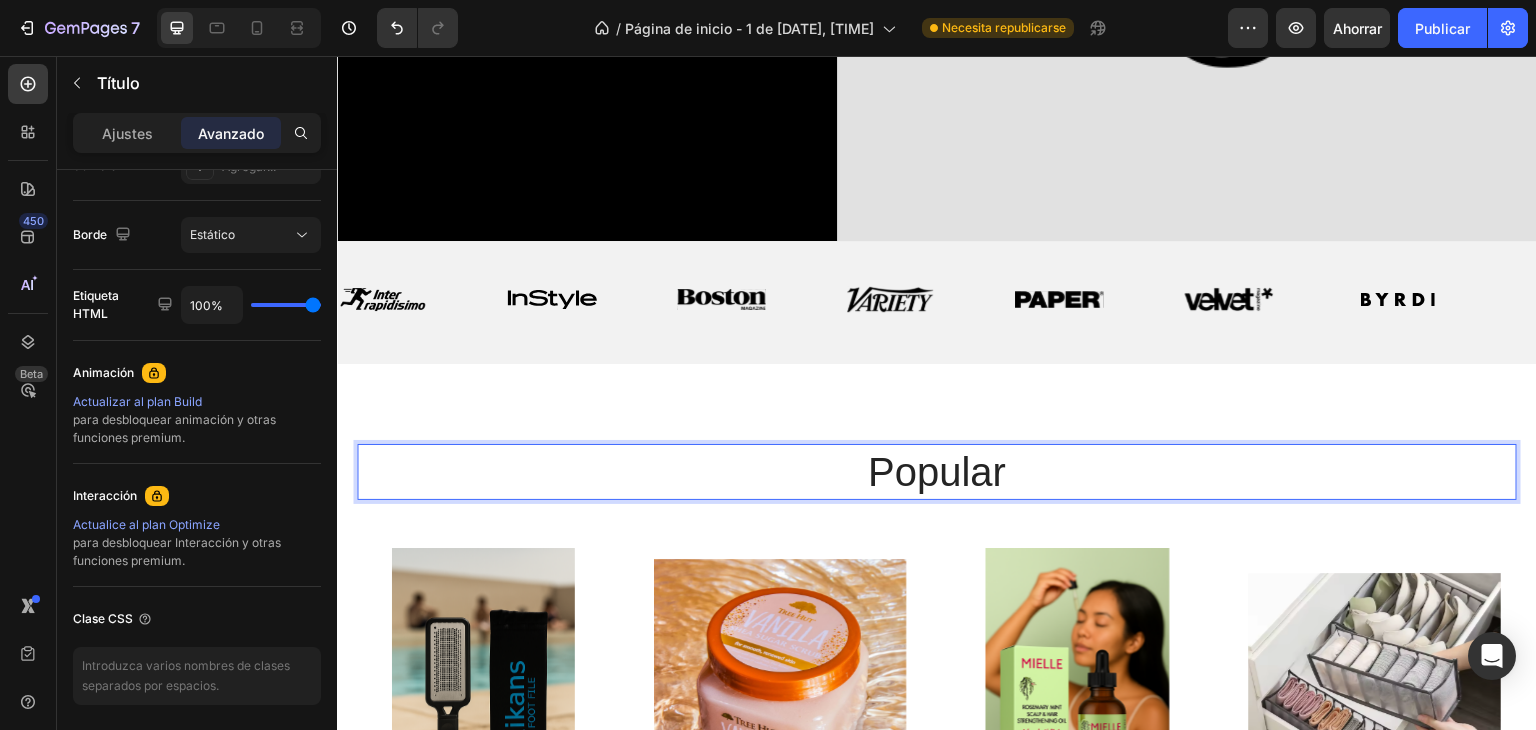 click on "popular" at bounding box center [937, 472] 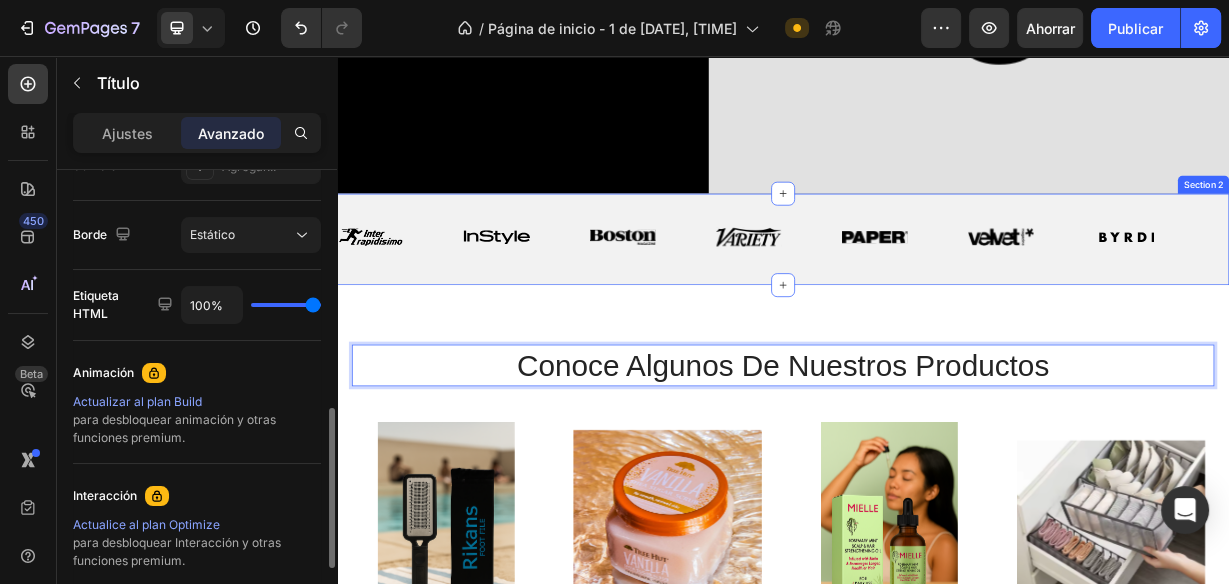 scroll, scrollTop: 700, scrollLeft: 0, axis: vertical 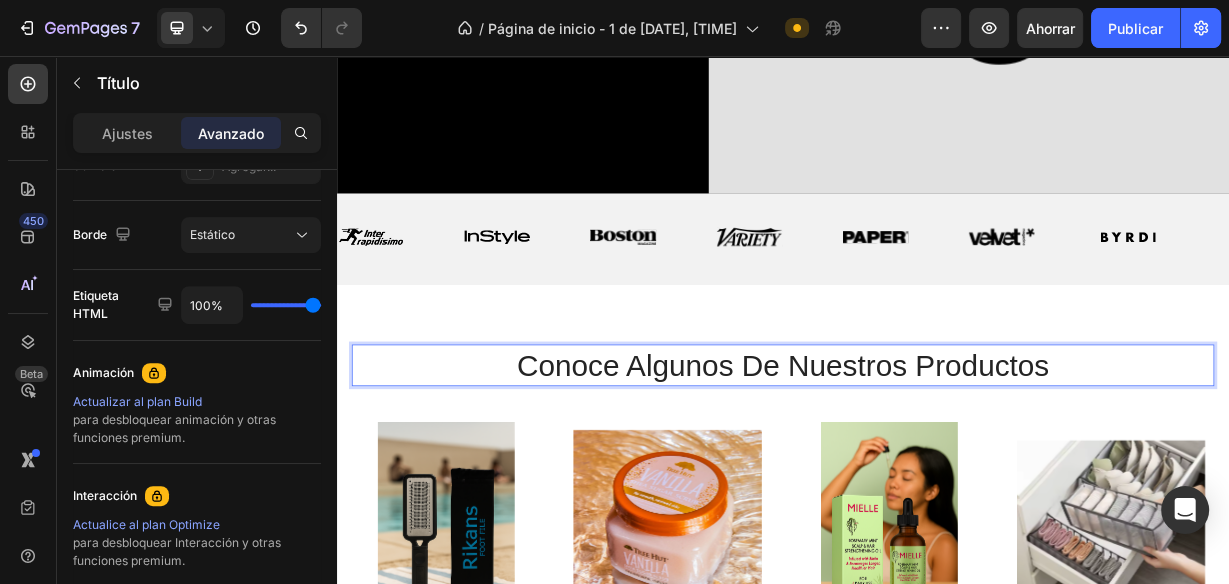 click on "Conoce algunos de nuestros productos" at bounding box center [937, 472] 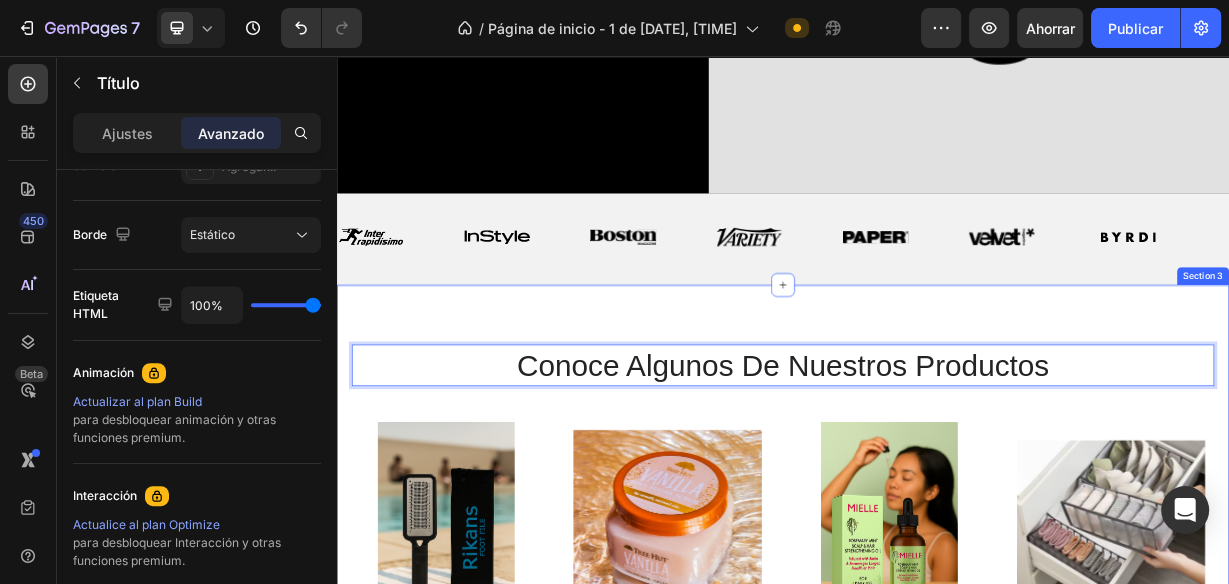 click on "Conoce algunos de nuestros productos Heading   48 Product Images WideBundles WideBundles Available both online & offline Text Block lima removedora de callos para pies (grado quirúrgico) Product Title $60.000,00 Product Price Product Price
(P) Cart Button Row Row Product List Product Images WideBundles WideBundles Available both online & offline Text Block tree hut - exfoliante corporal hidratante de azúcar y karité, vanilla Product Title $86.790,00 Product Price Product Price
(P) Cart Button Row Row Product List Product Images WideBundles WideBundles Available both online & offline Text Block aceite capilar mielle rosemary leaf & coconut oil Product Title $77.000,00 Product Price Product Price
(P) Cart Button Row Row Product List Product Images WideBundles WideBundles Available both online & offline Text Block organizadores de ropa interior para armario Product Title $49.990,00 Product Price Product Price
(P) Cart Button Row Row Product List Product List Section 3" at bounding box center (937, 717) 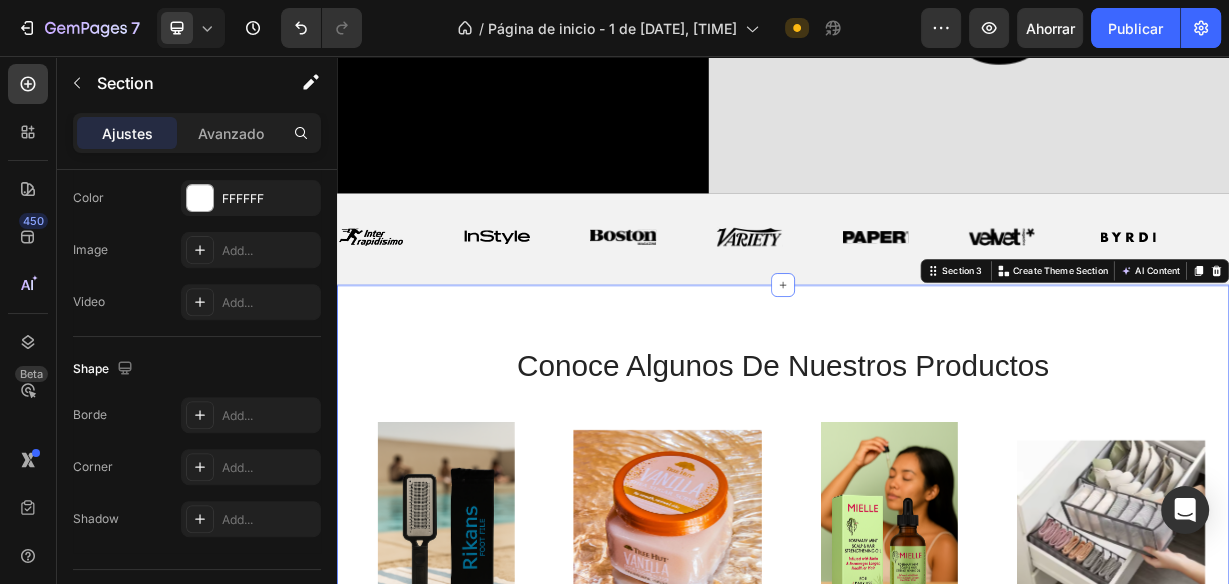 scroll, scrollTop: 0, scrollLeft: 0, axis: both 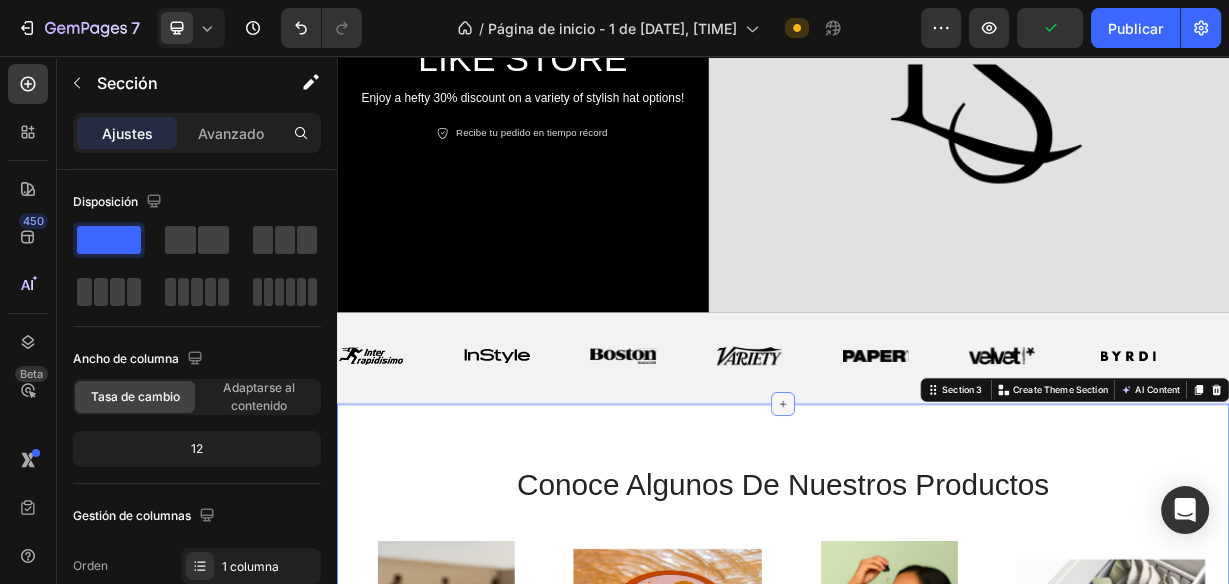 click at bounding box center [937, 524] 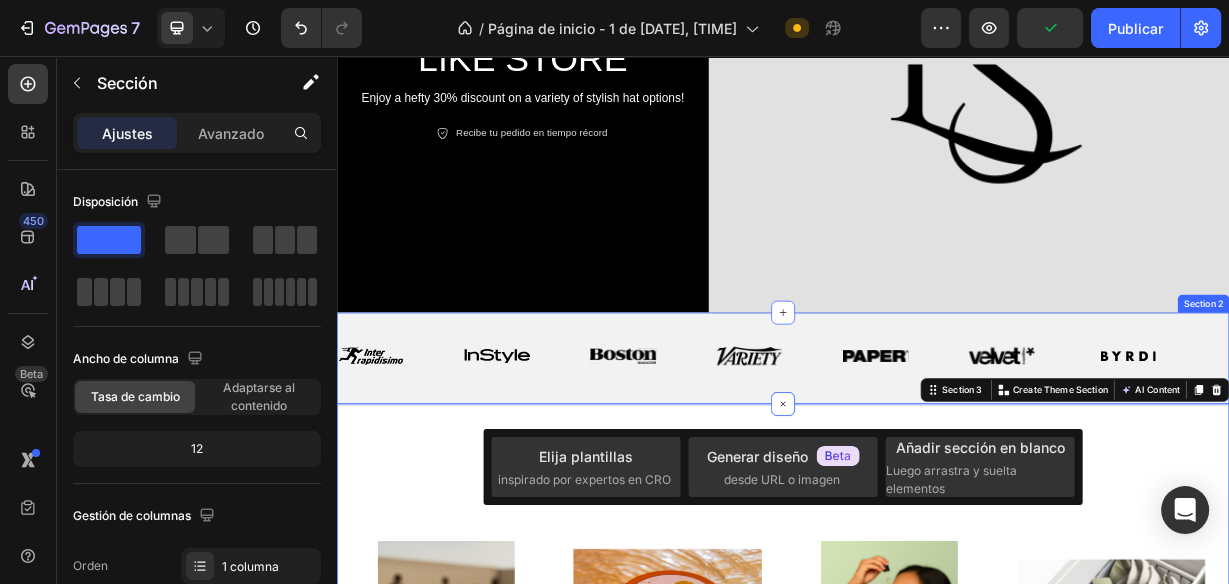 click on "Image Image Image Image Image Image Image Image Image Image Image Image Image Image Marquee Section 2" at bounding box center [937, 462] 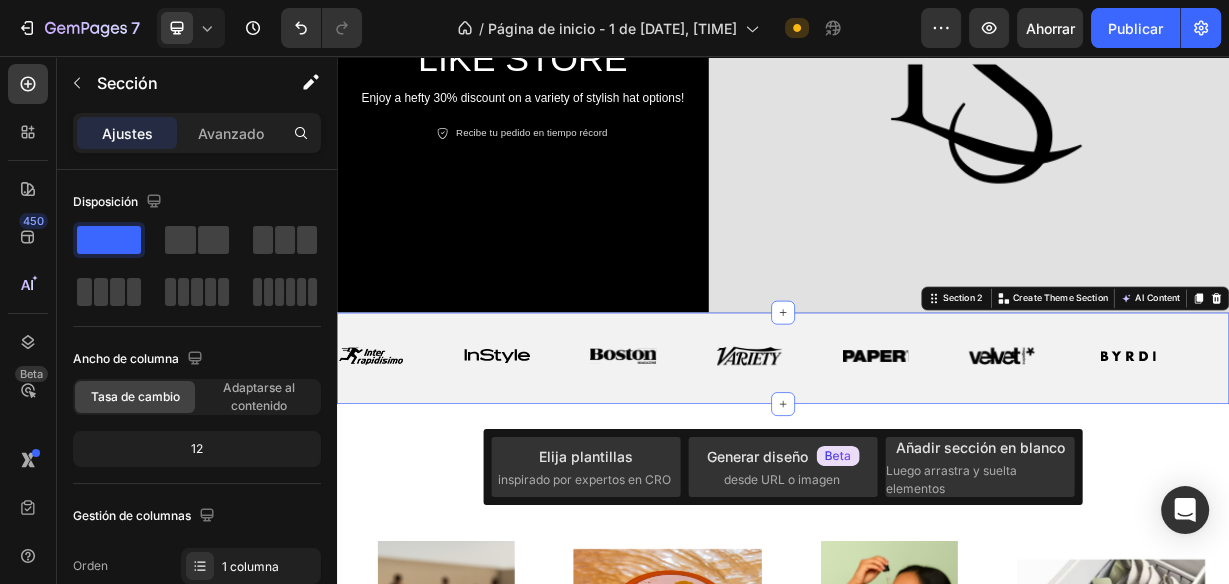 click on "Conoce algunos de nuestros productos Heading Product Images WideBundles WideBundles Available both online & offline Text Block lima removedora de callos para pies (grado quirúrgico) Product Title $60.000,00 Product Price Product Price
(P) Cart Button Row Row Product List Product Images WideBundles WideBundles Available both online & offline Text Block tree hut - exfoliante corporal hidratante de azúcar y karité, vanilla Product Title $86.790,00 Product Price Product Price
(P) Cart Button Row Row Product List Product Images WideBundles WideBundles Available both online & offline Text Block aceite capilar mielle rosemary leaf & coconut oil Product Title $77.000,00 Product Price Product Price
(P) Cart Button Row Row Product List Product Images WideBundles WideBundles Available both online & offline Text Block organizadores de ropa interior para armario Product Title $49.990,00 Product Price Product Price
(P) Cart Button Row Row Product List Product List Section 3" at bounding box center [937, 877] 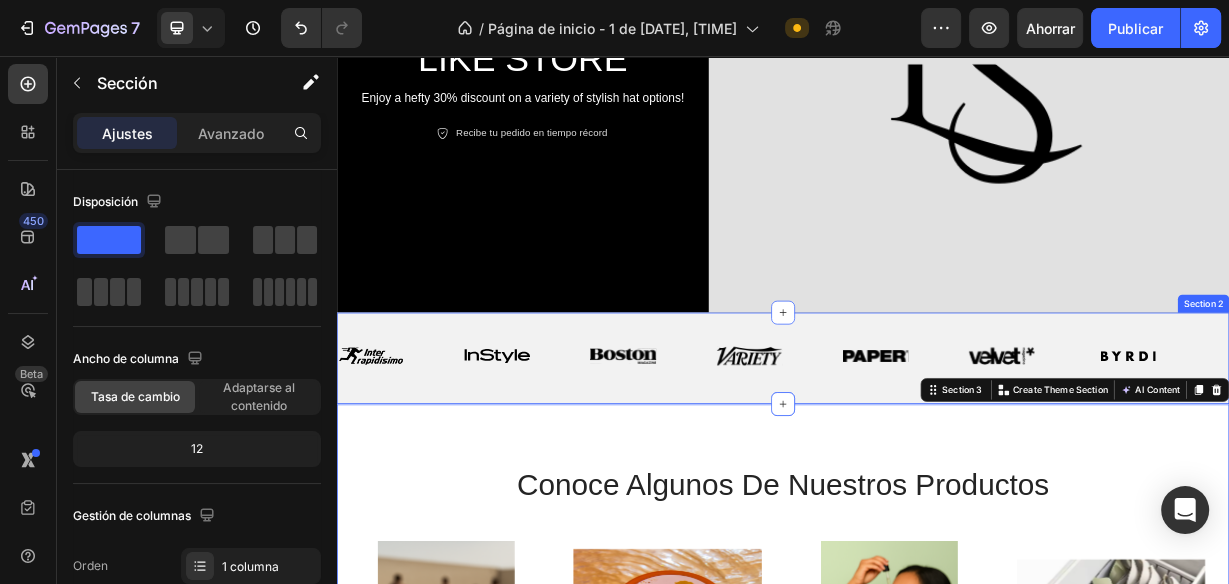 click on "Image Image Image Image Image Image Image Image Image Image Image Image Image Image Marquee" at bounding box center (937, 462) 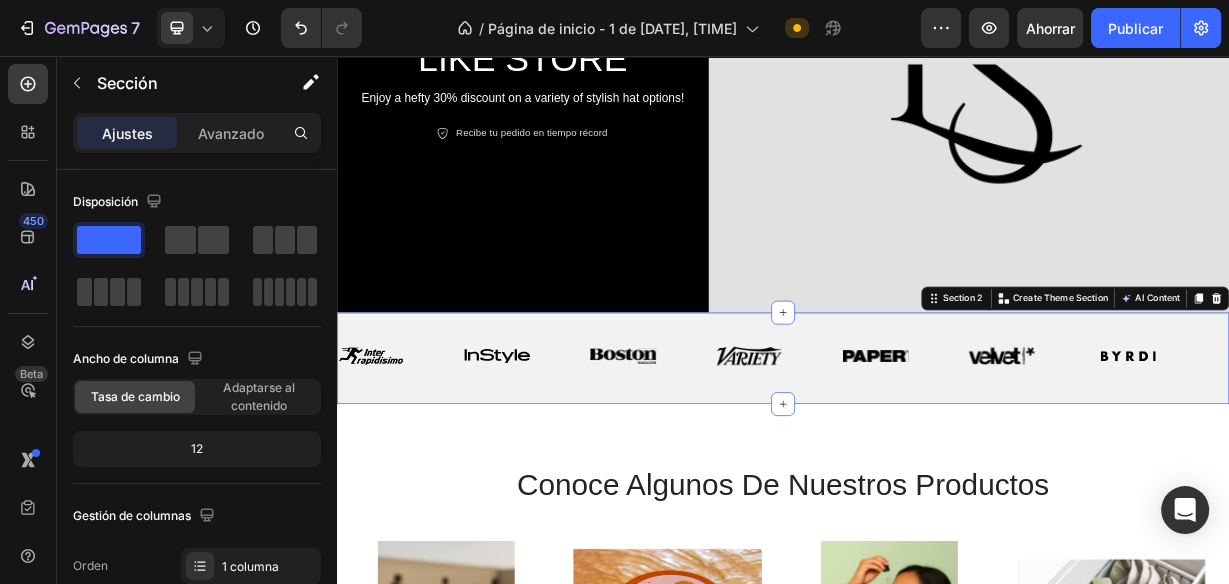 click on "Image Image Image Image Image Image Image Image Image Image Image Image Image Image Marquee Section 2   You can create reusable sections Create Theme Section AI Content Write with GemAI What would you like to describe here? Tone and Voice Persuasive Product Lima Removedora de Callos para Pies (Grado Quirúrgico) Show more Generate" at bounding box center (937, 462) 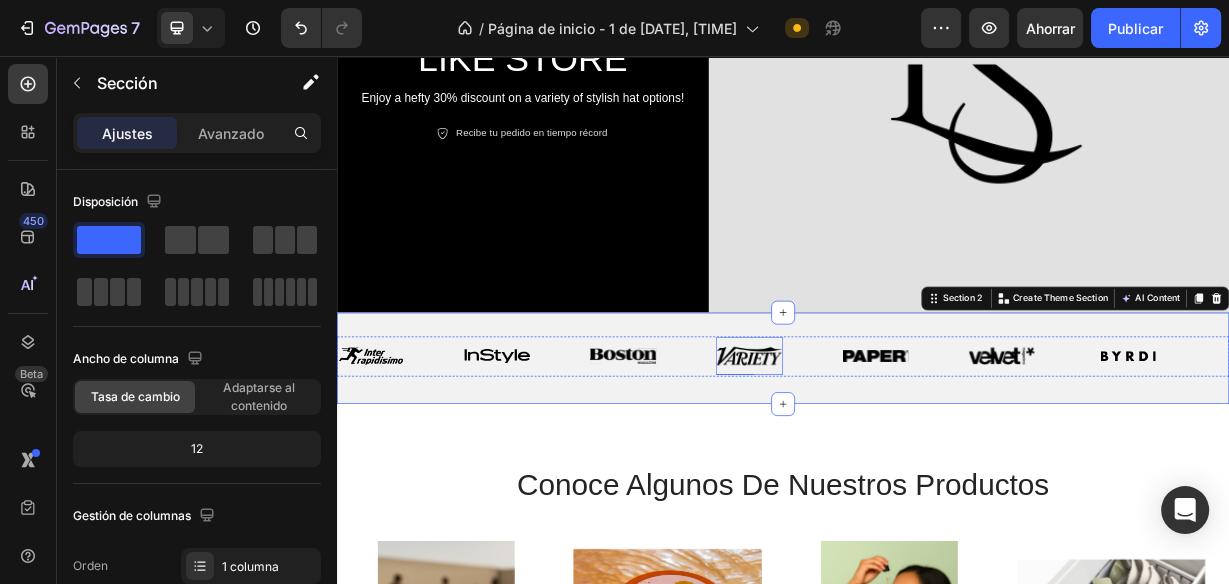 click on "Image" at bounding box center [932, 459] 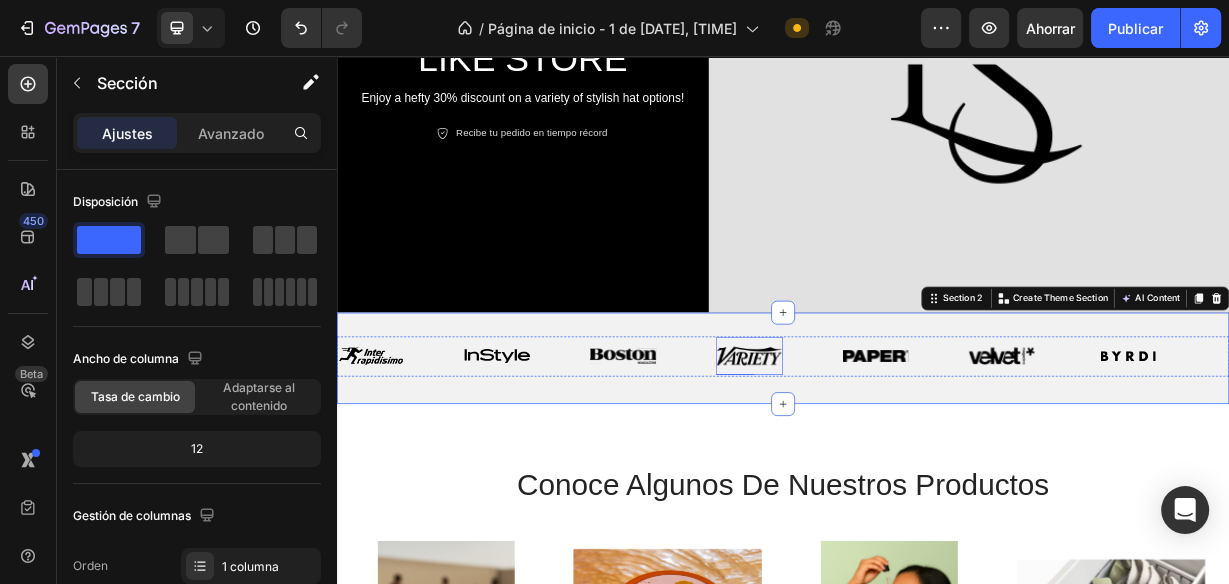 click on "Image" at bounding box center [932, 459] 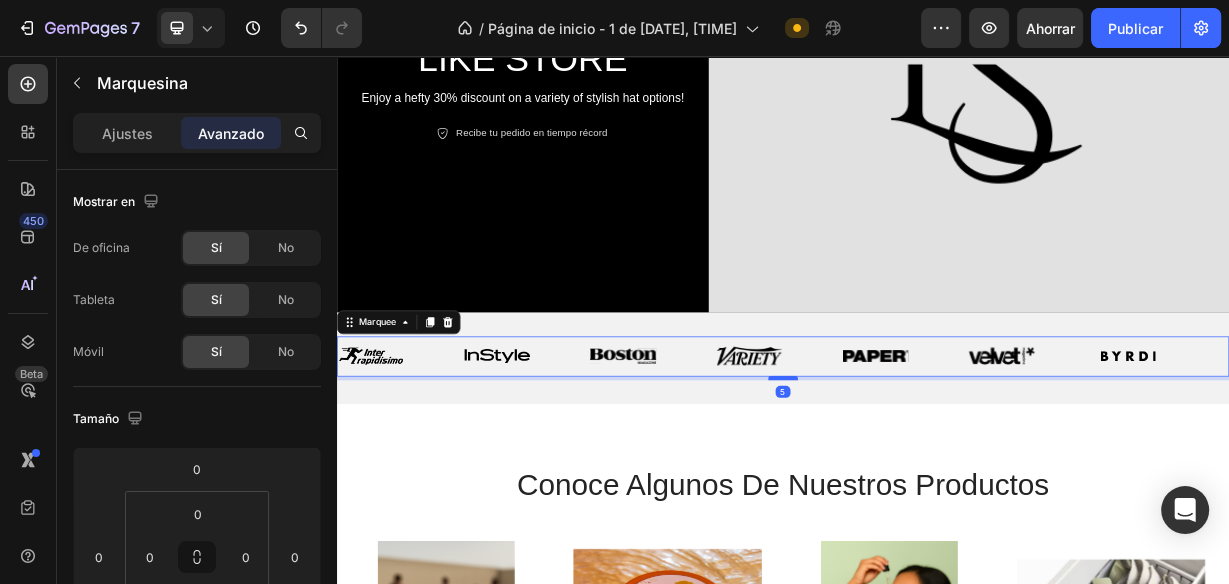click at bounding box center (937, 489) 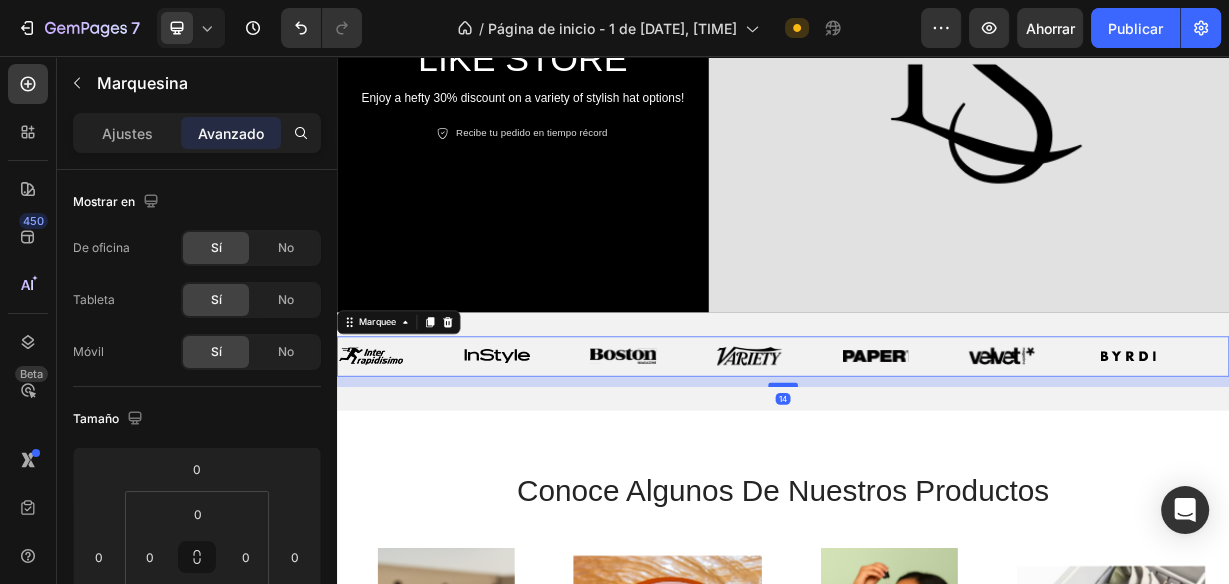 drag, startPoint x: 936, startPoint y: 482, endPoint x: 939, endPoint y: 495, distance: 13.341664 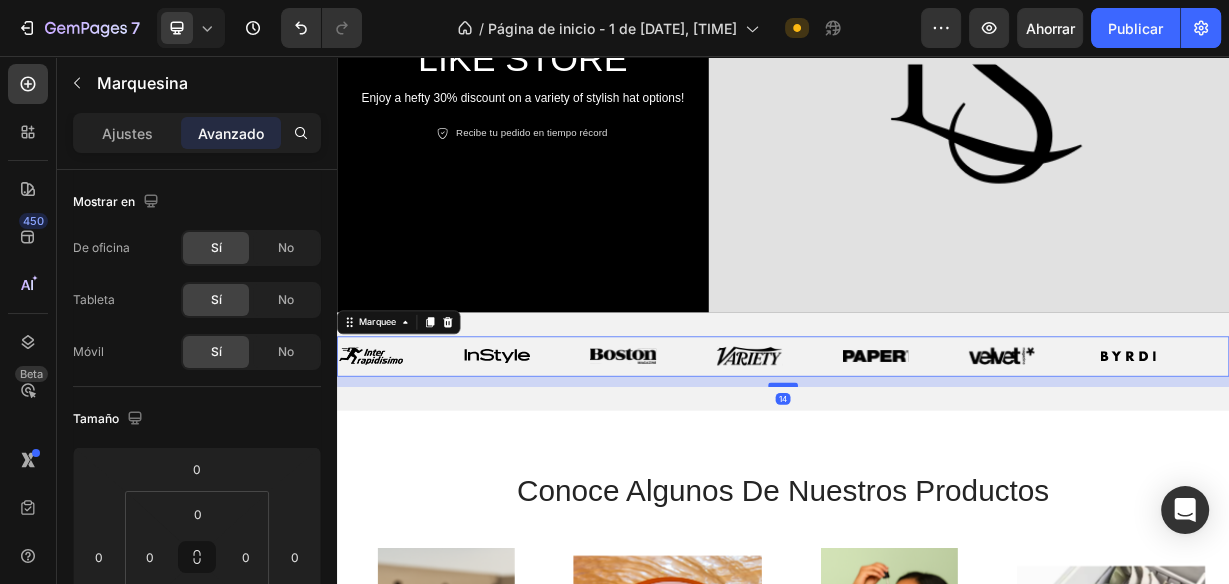 click at bounding box center [937, 498] 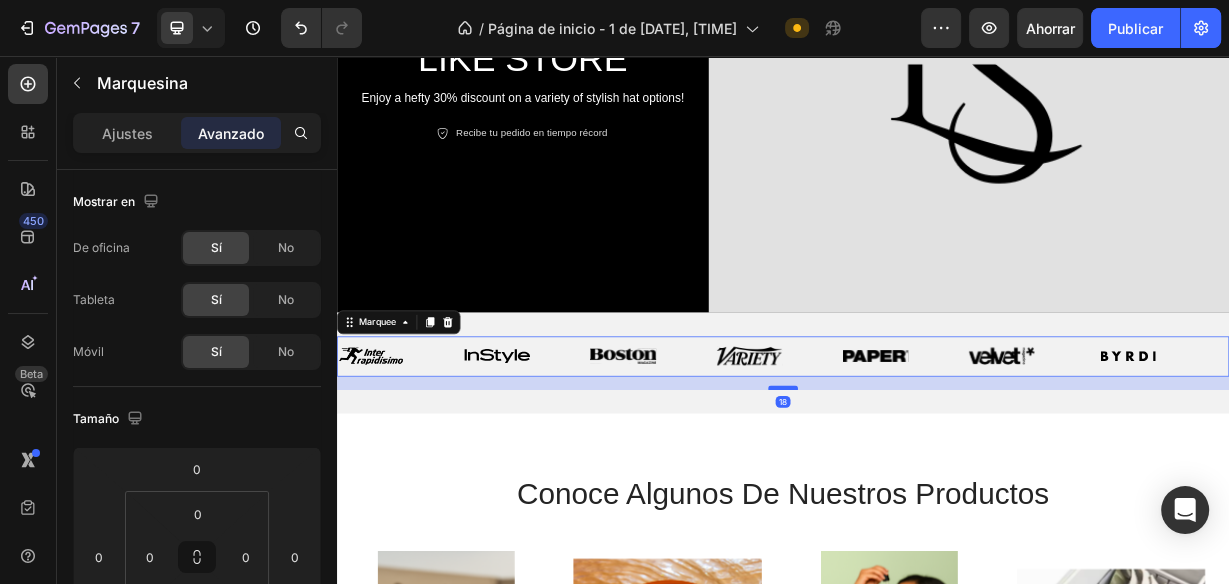 click at bounding box center [937, 502] 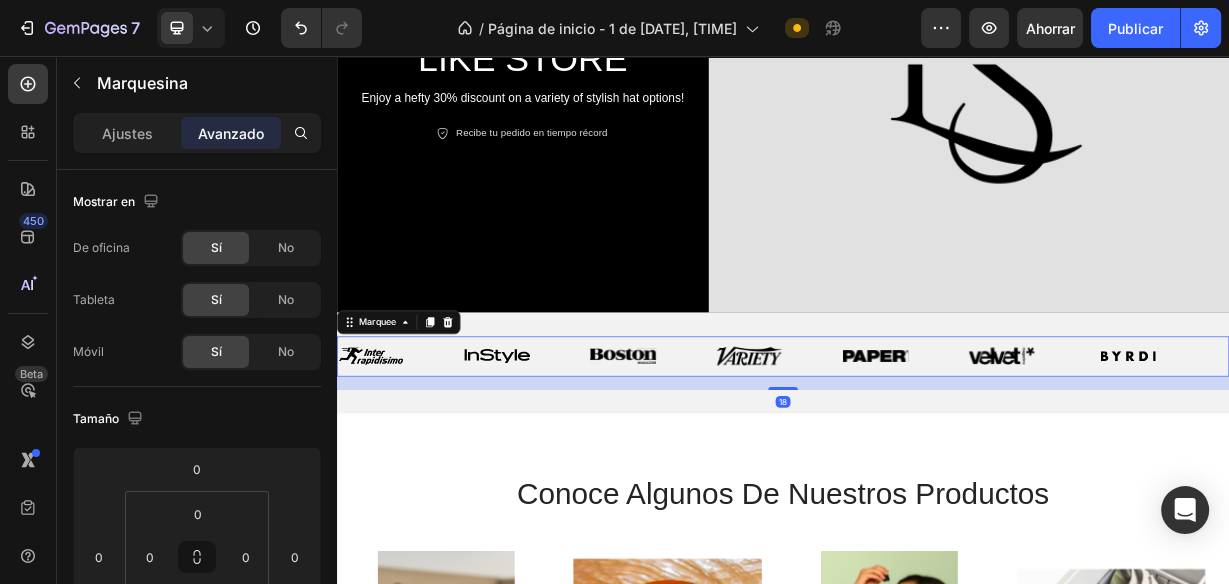 drag, startPoint x: 939, startPoint y: 495, endPoint x: 955, endPoint y: 487, distance: 17.888544 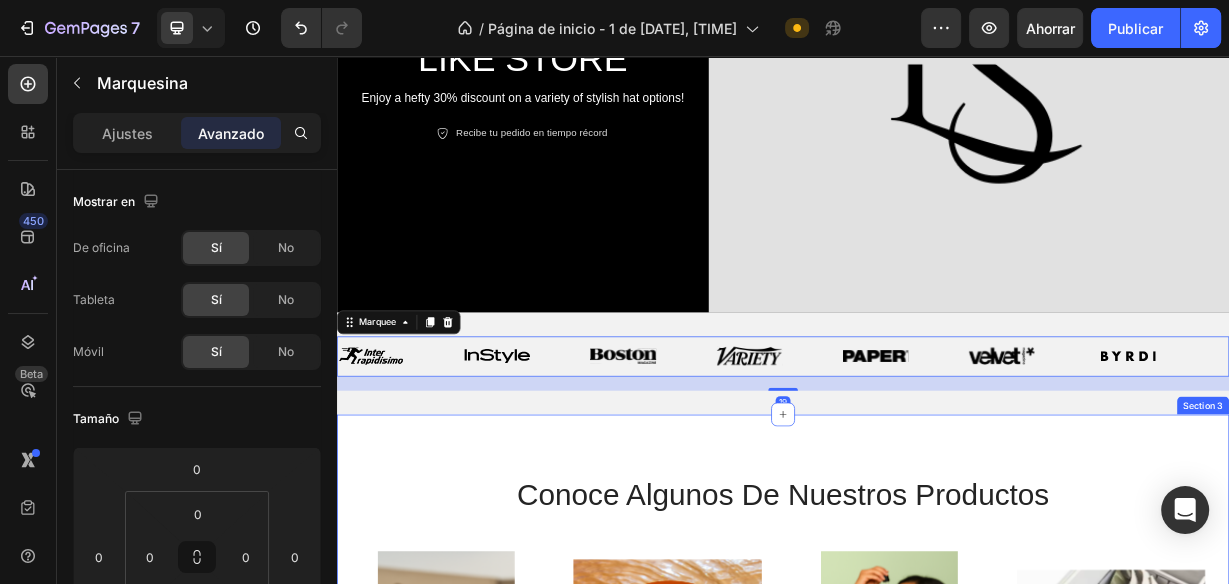 click on "Conoce algunos de nuestros productos Heading Product Images WideBundles WideBundles Available both online & offline Text Block lima removedora de callos para pies (grado quirúrgico) Product Title $60.000,00 Product Price Product Price
(P) Cart Button Row Row Product List Product Images WideBundles WideBundles Available both online & offline Text Block tree hut - exfoliante corporal hidratante de azúcar y karité, vanilla Product Title $86.790,00 Product Price Product Price
(P) Cart Button Row Row Product List Product Images WideBundles WideBundles Available both online & offline Text Block aceite capilar mielle rosemary leaf & coconut oil Product Title $77.000,00 Product Price Product Price
(P) Cart Button Row Row Product List Product Images WideBundles WideBundles Available both online & offline Text Block organizadores de ropa interior para armario Product Title $49.990,00 Product Price Product Price
(P) Cart Button Row Row Product List Product List Section 3" at bounding box center (937, 891) 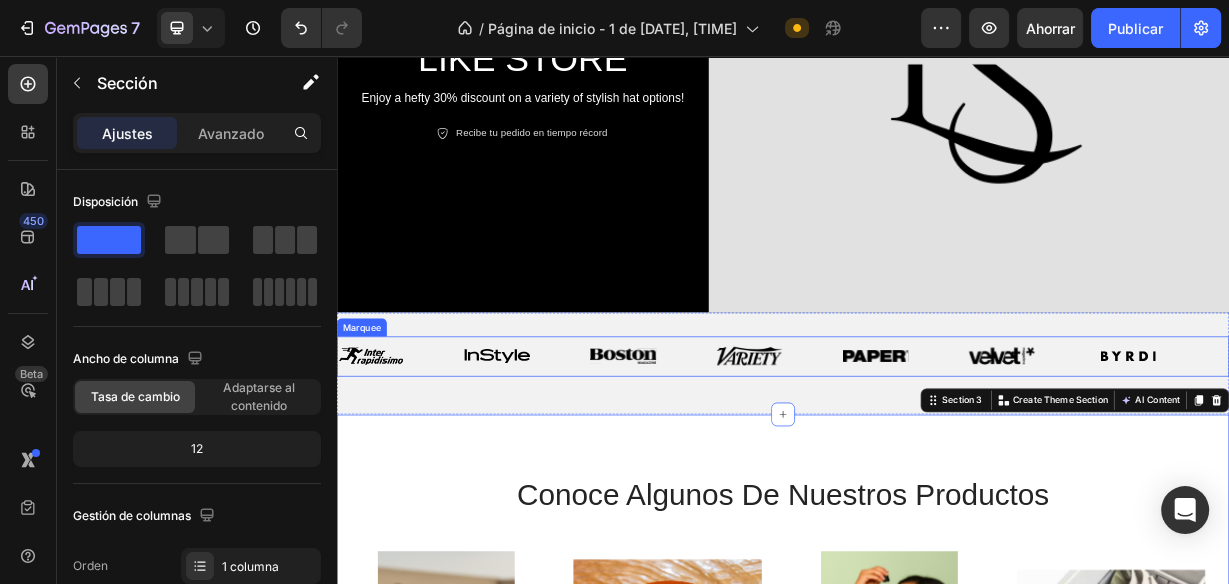 click on "Image" at bounding box center [932, 459] 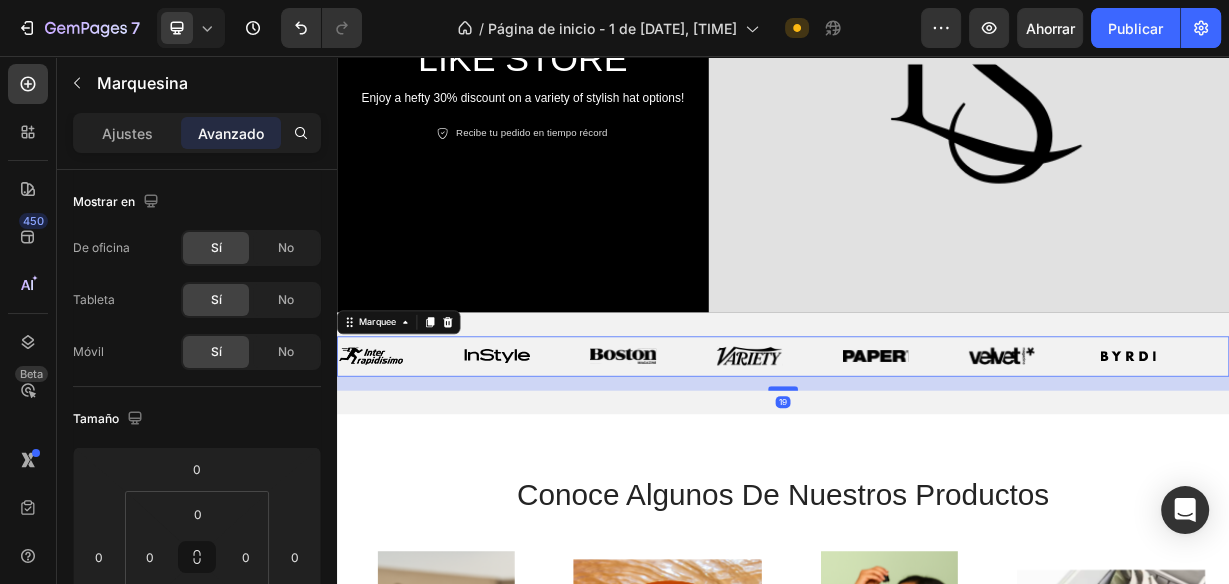 click at bounding box center [937, 503] 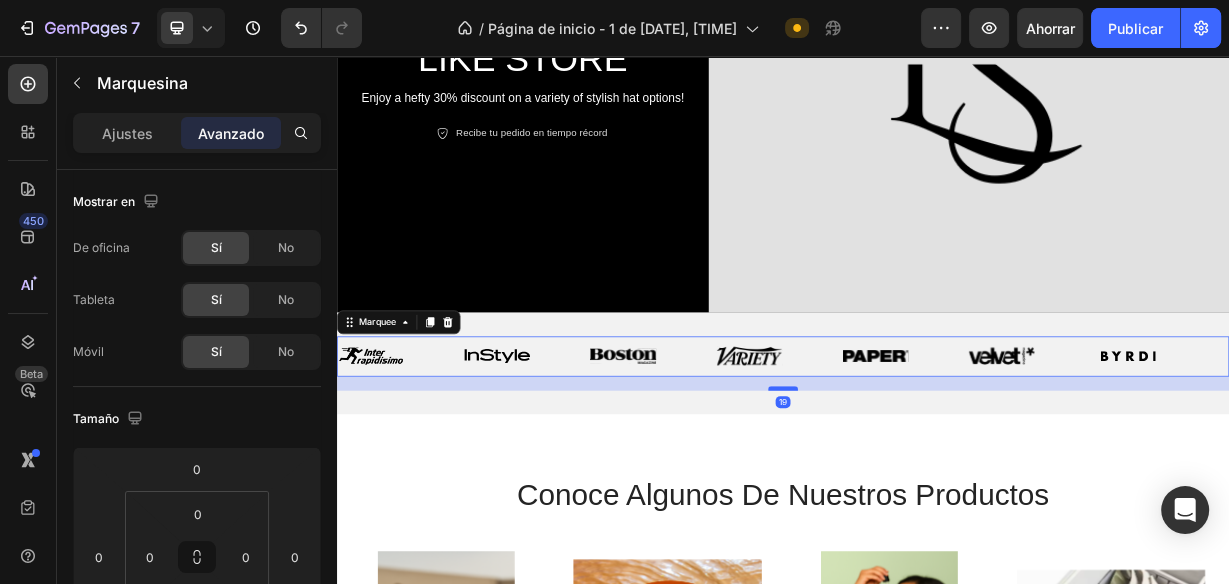 click at bounding box center [937, 503] 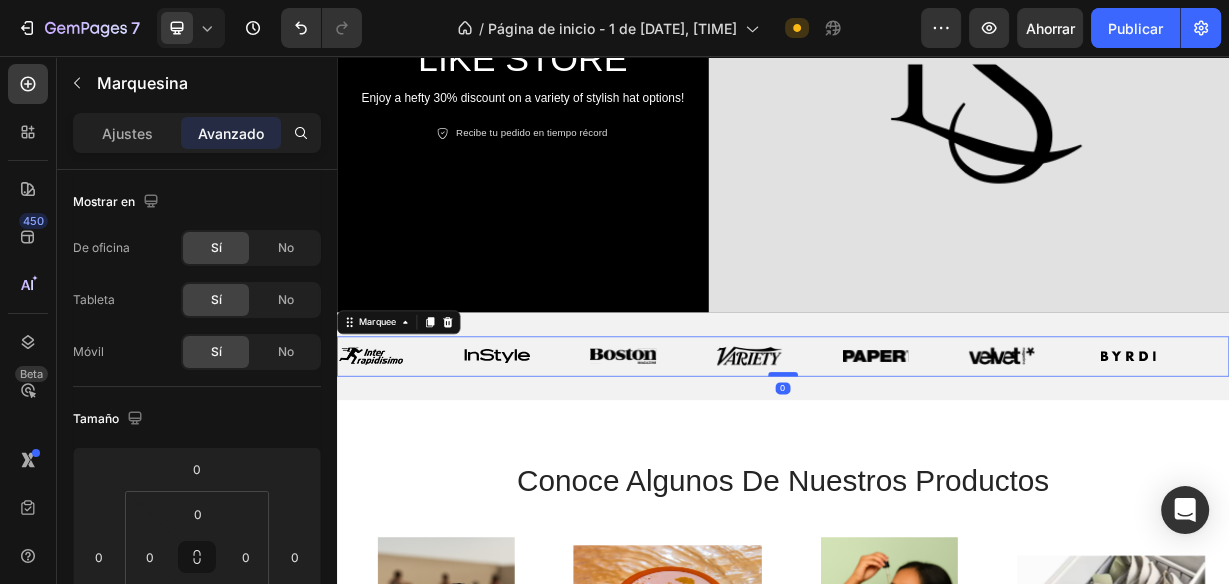 drag, startPoint x: 941, startPoint y: 495, endPoint x: 945, endPoint y: 475, distance: 20.396078 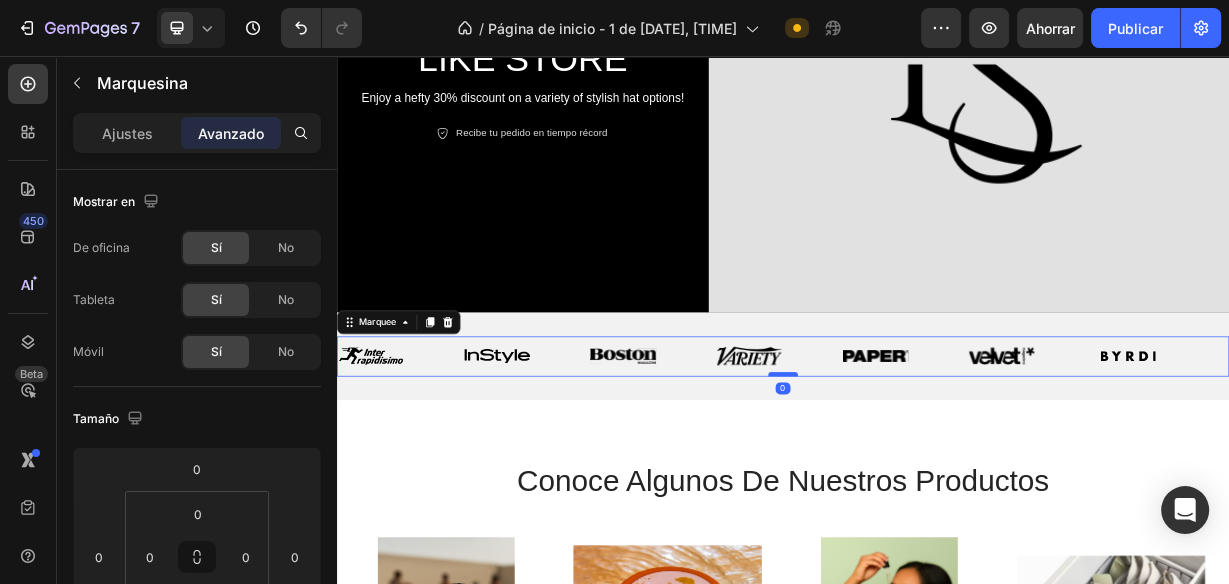 click at bounding box center [937, 484] 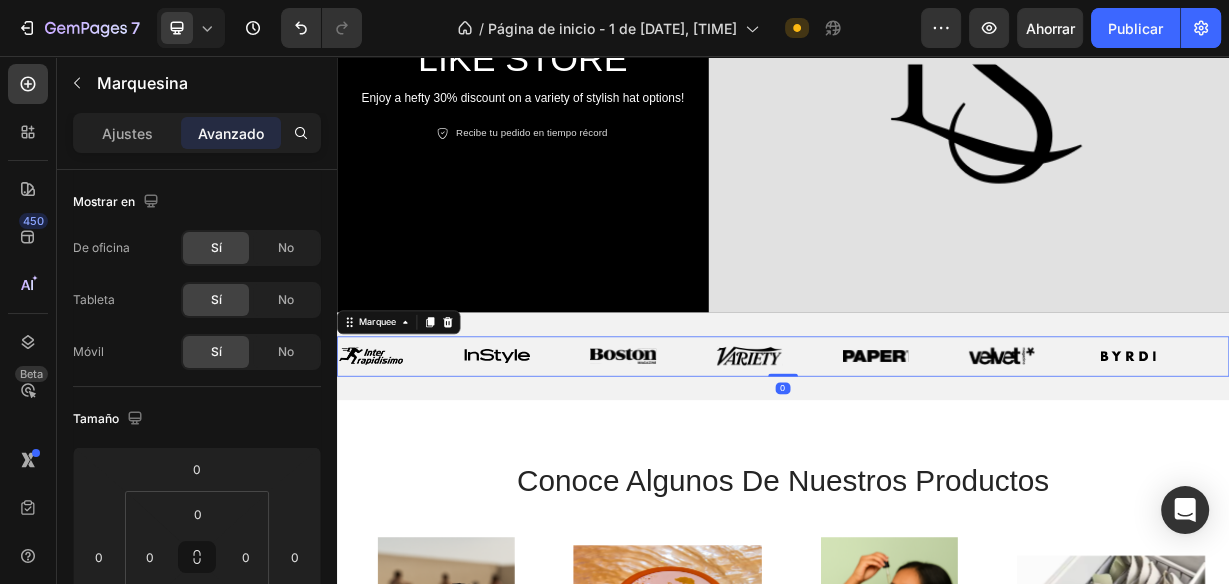 type on "0" 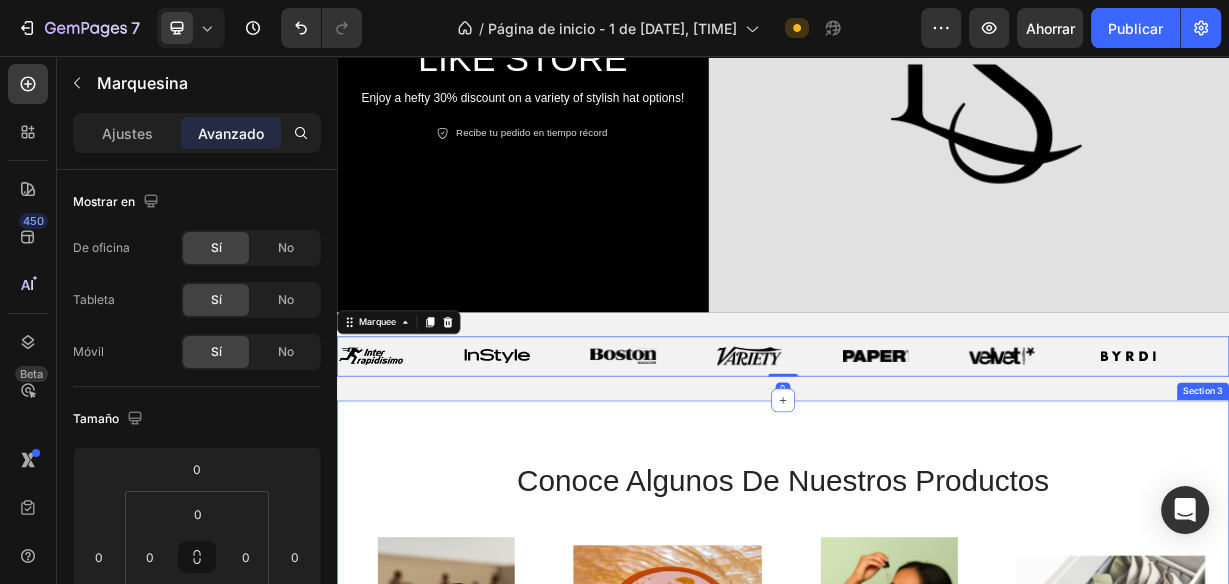 click on "Conoce algunos de nuestros productos Heading Product Images WideBundles WideBundles Available both online & offline Text Block lima removedora de callos para pies (grado quirúrgico) Product Title $60.000,00 Product Price Product Price
(P) Cart Button Row Row Product List Product Images WideBundles WideBundles Available both online & offline Text Block tree hut - exfoliante corporal hidratante de azúcar y karité, vanilla Product Title $86.790,00 Product Price Product Price
(P) Cart Button Row Row Product List Product Images WideBundles WideBundles Available both online & offline Text Block aceite capilar mielle rosemary leaf & coconut oil Product Title $77.000,00 Product Price Product Price
(P) Cart Button Row Row Product List Product Images WideBundles WideBundles Available both online & offline Text Block organizadores de ropa interior para armario Product Title $49.990,00 Product Price Product Price
(P) Cart Button Row Row Product List Product List Section 3" at bounding box center [937, 872] 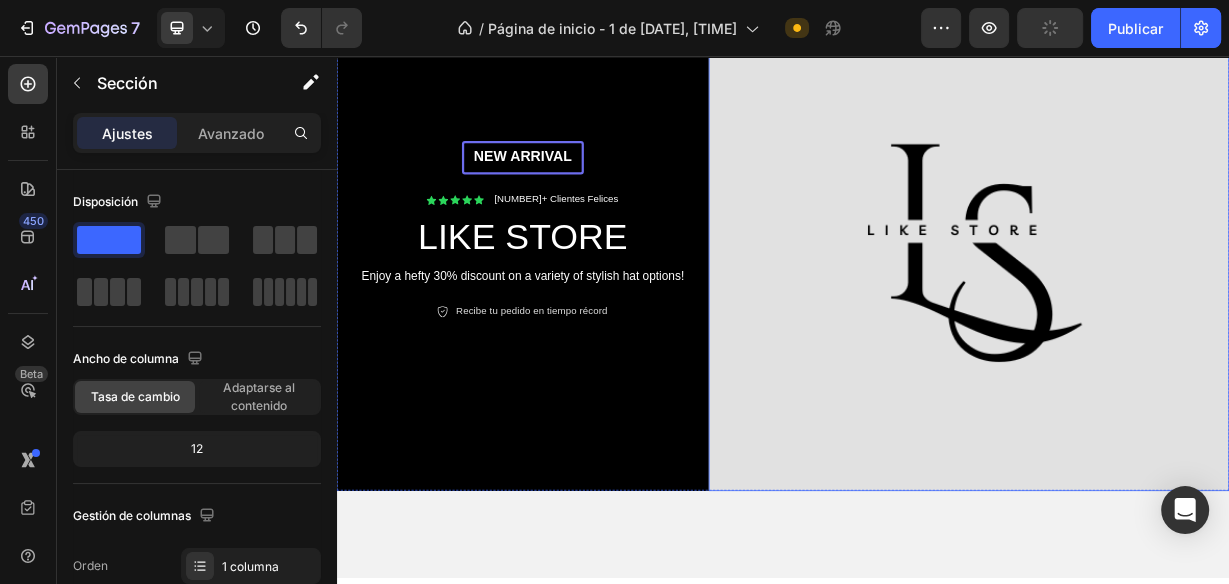 scroll, scrollTop: 0, scrollLeft: 0, axis: both 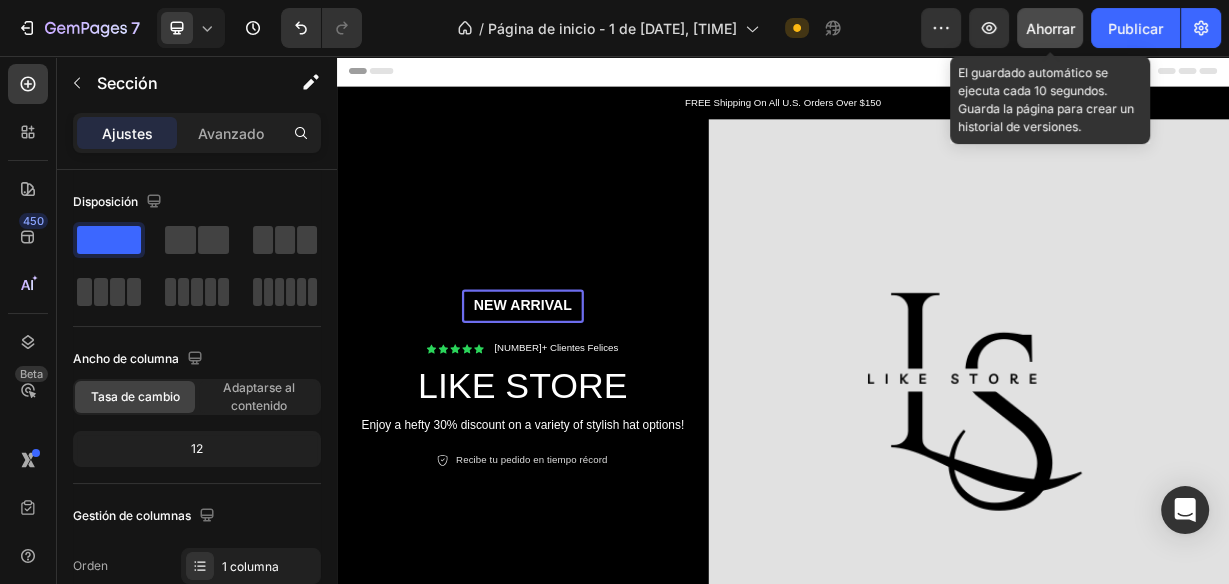 click on "Ahorrar" 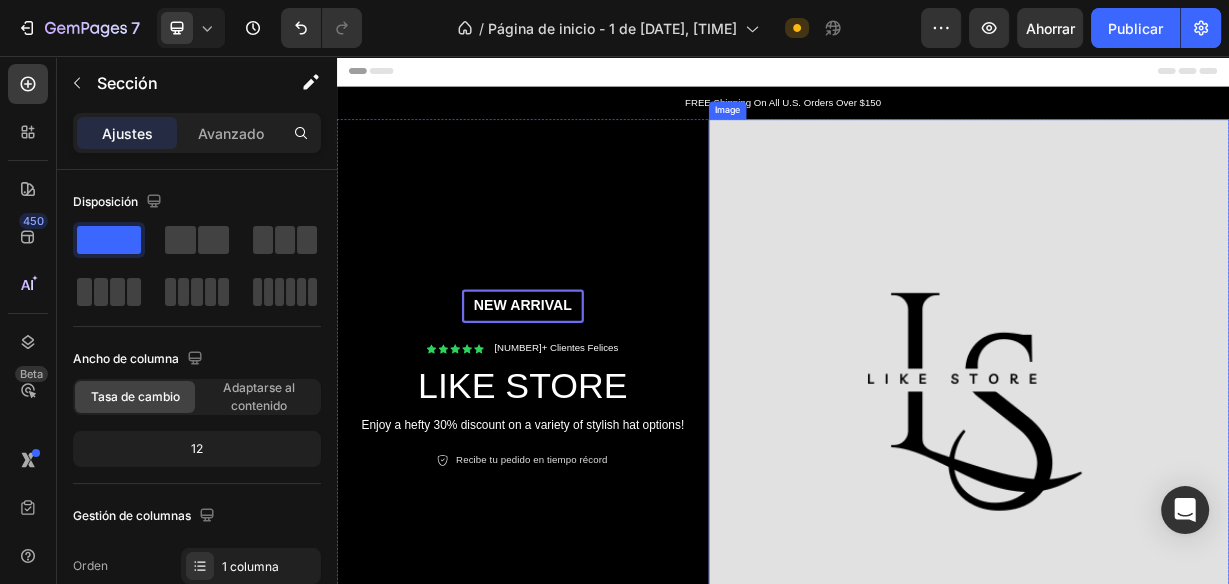 click at bounding box center [1187, 491] 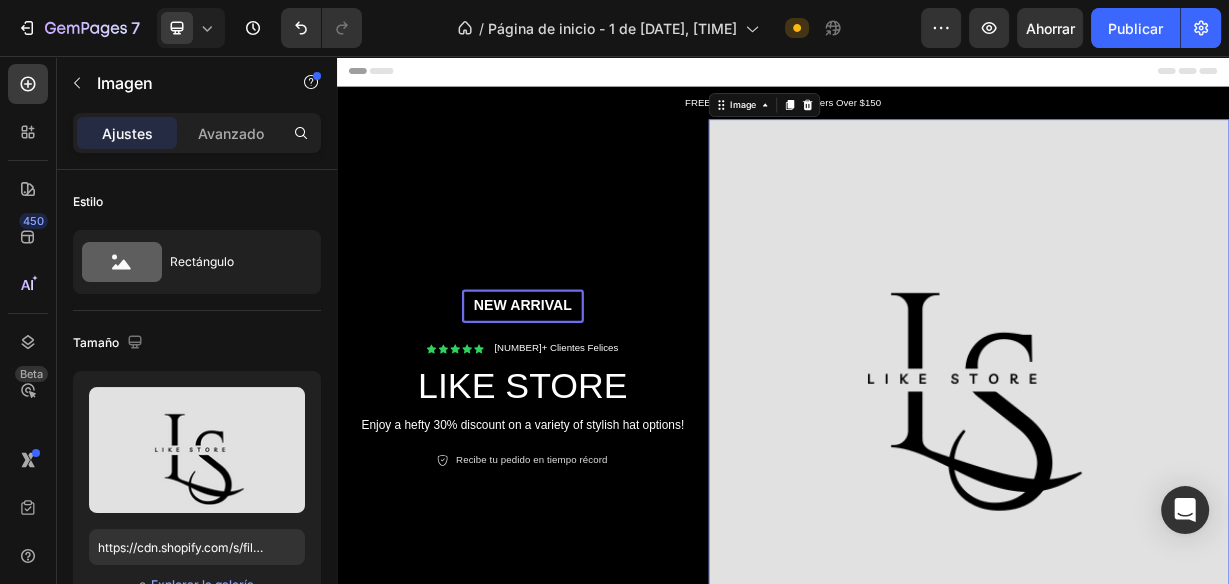 click at bounding box center [1187, 491] 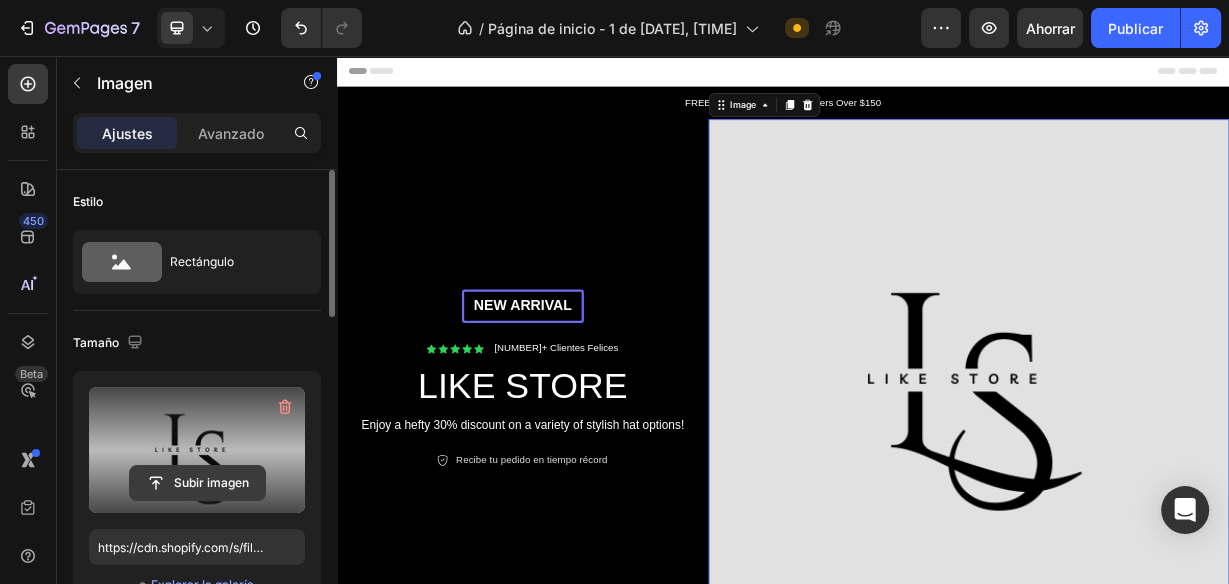 click 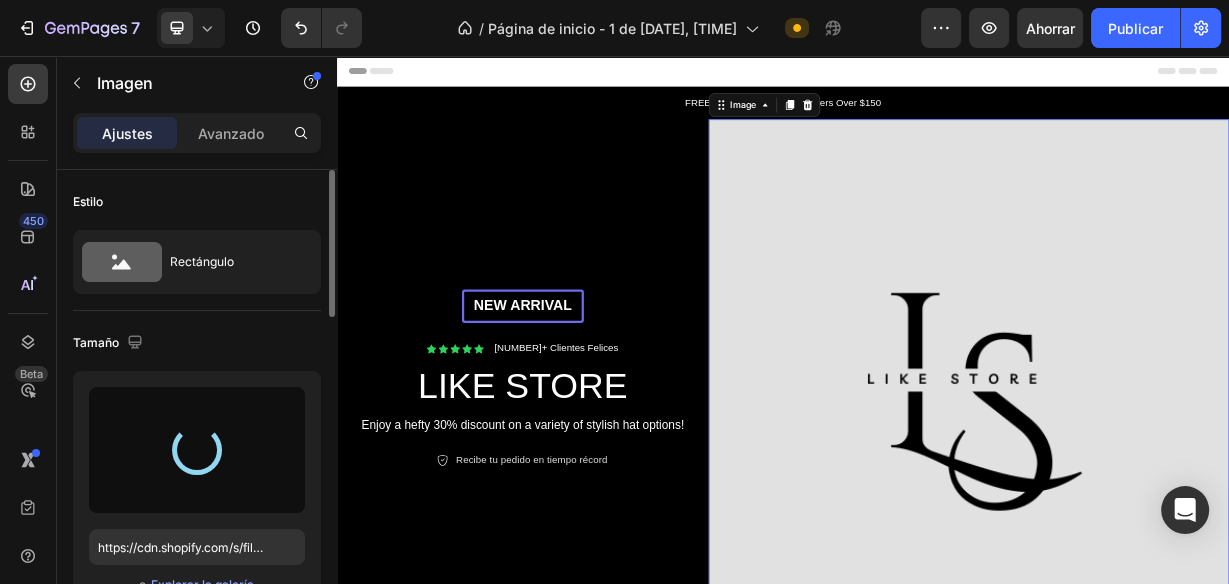 type on "[URL]" 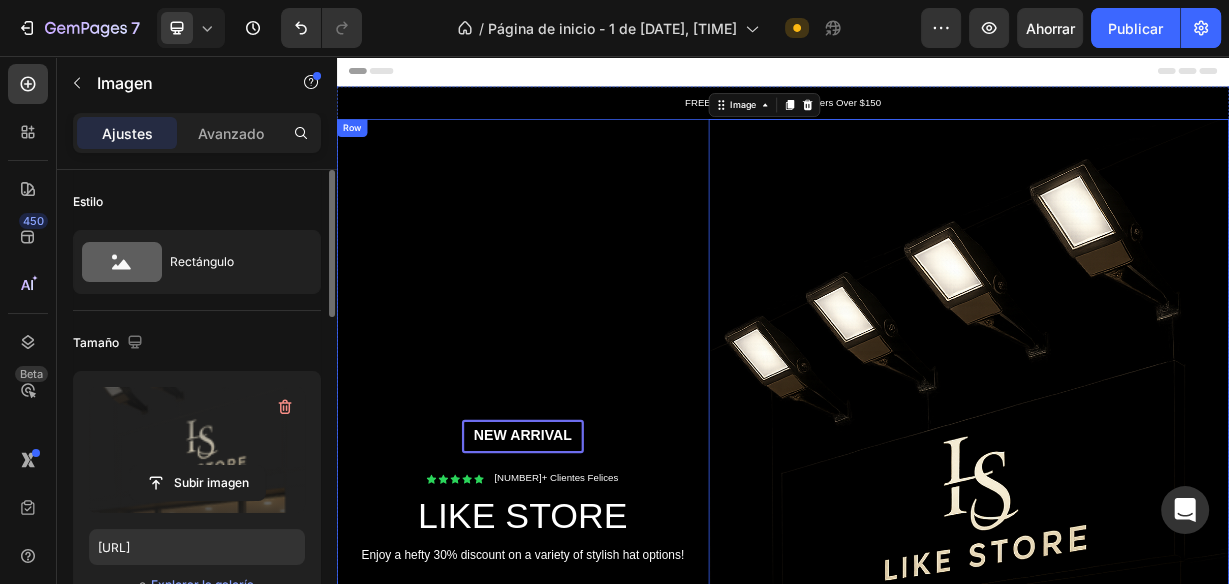 scroll, scrollTop: 240, scrollLeft: 0, axis: vertical 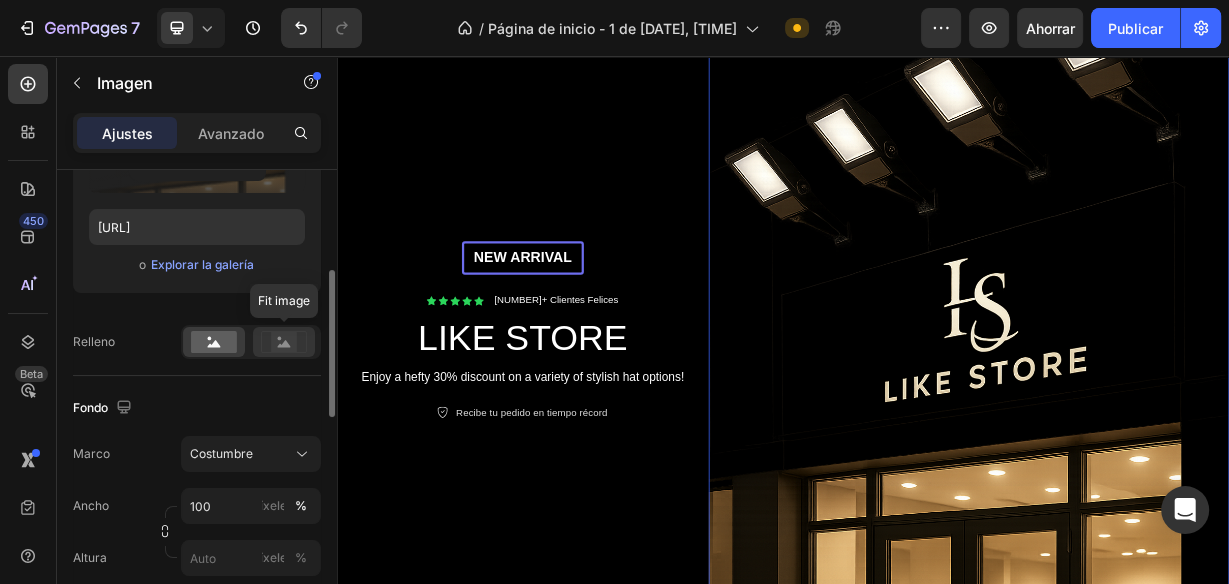 click 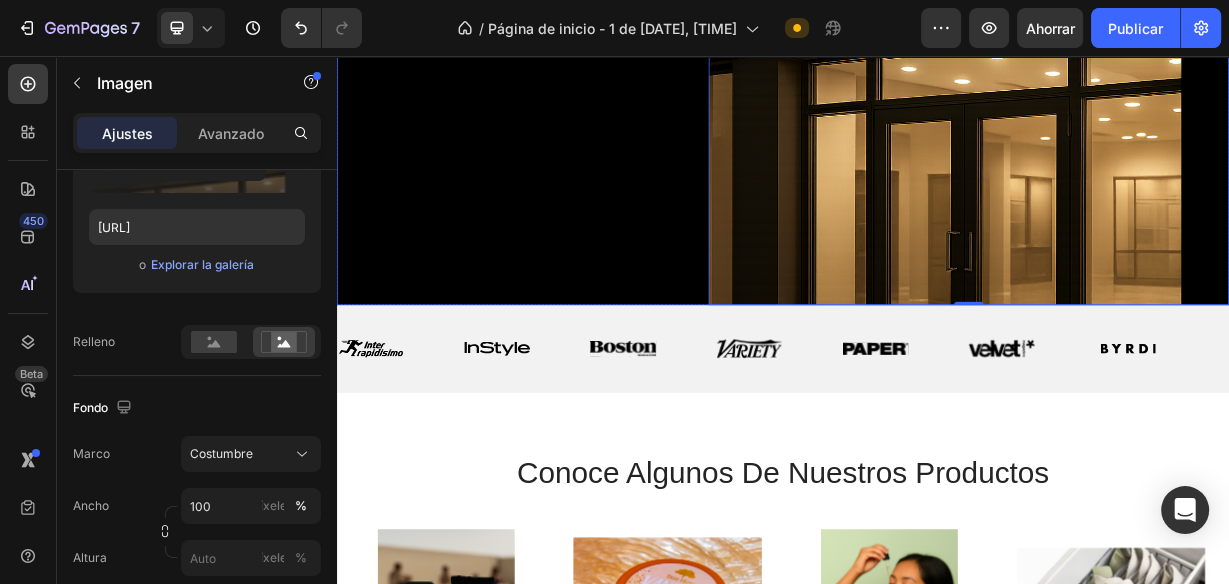 scroll, scrollTop: 400, scrollLeft: 0, axis: vertical 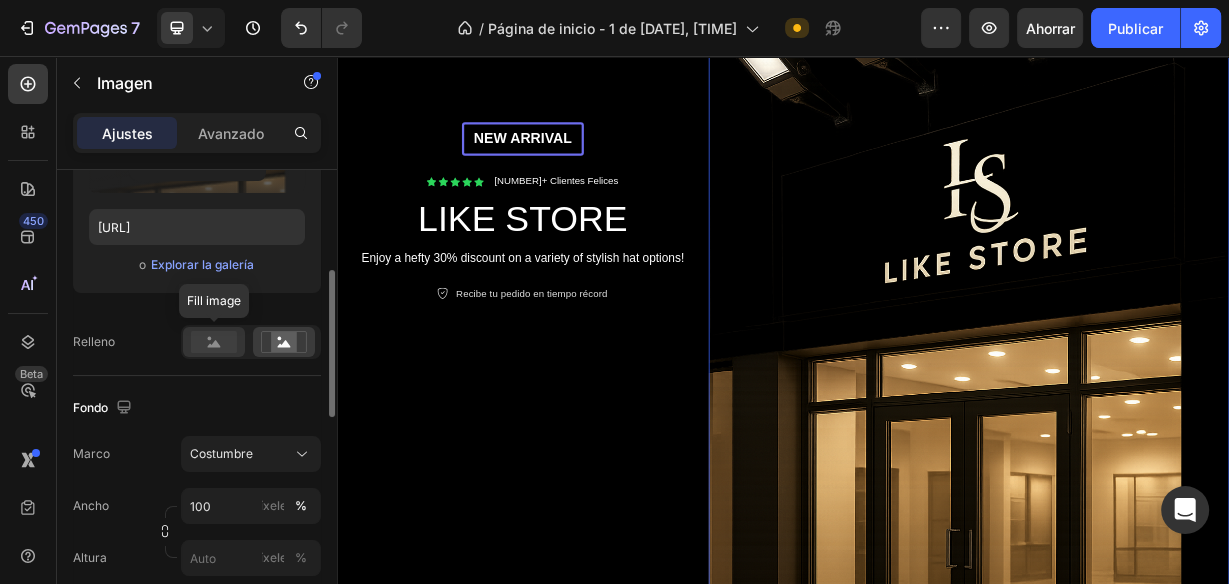click 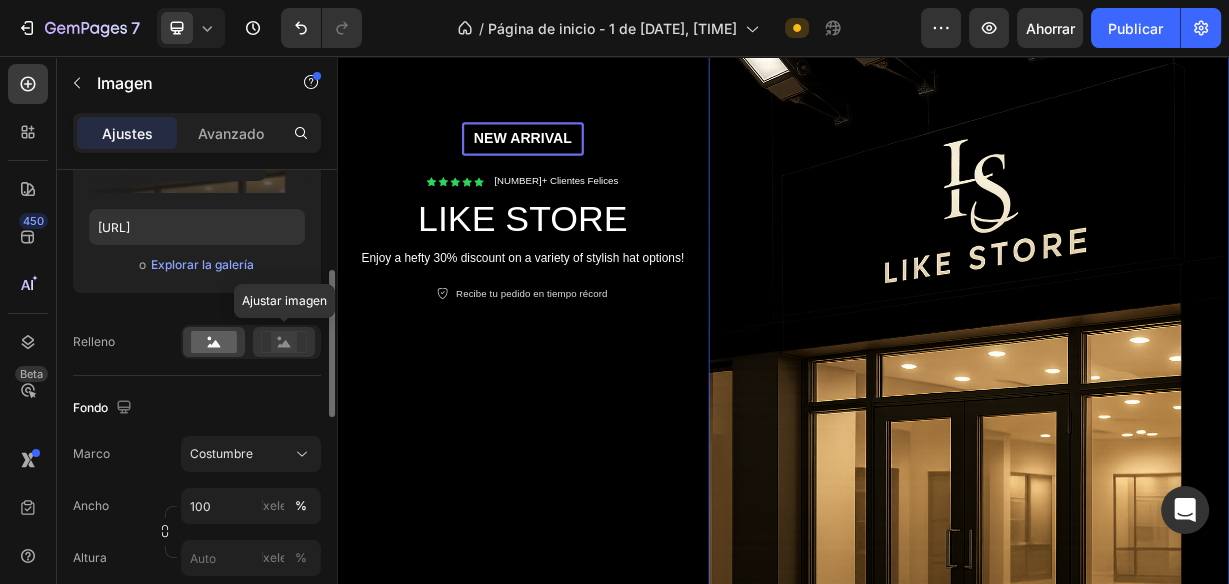 click 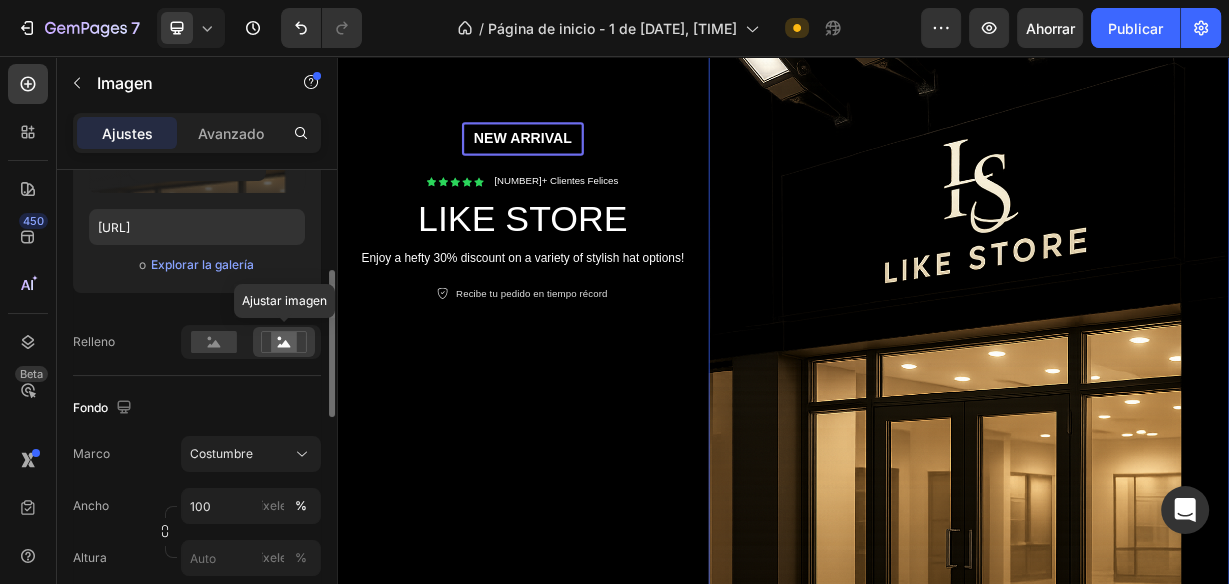 click 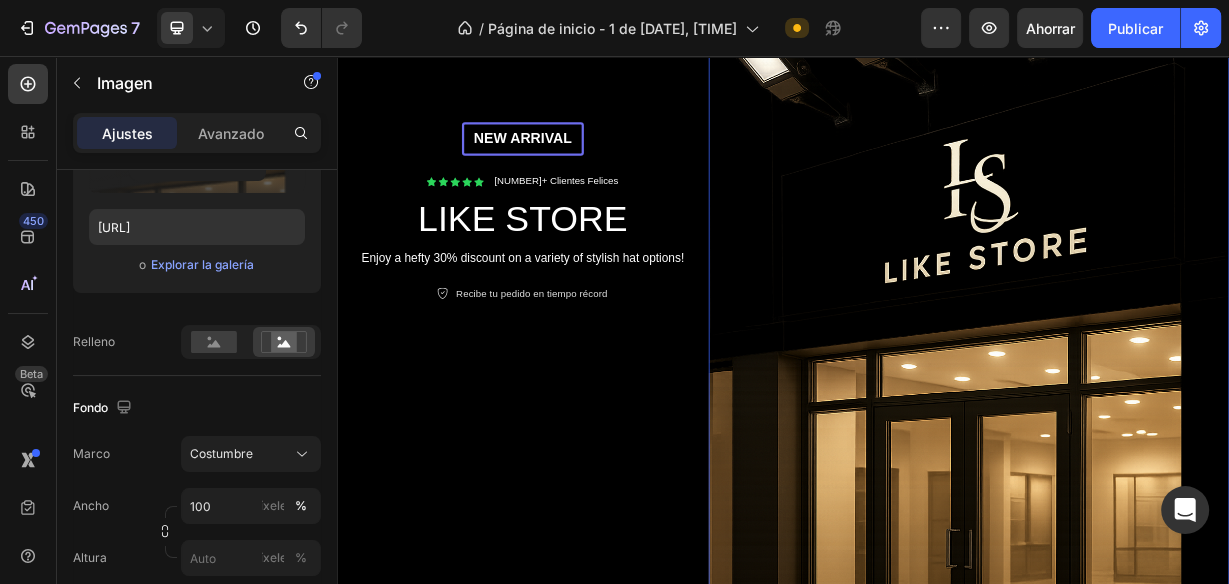 scroll, scrollTop: 720, scrollLeft: 0, axis: vertical 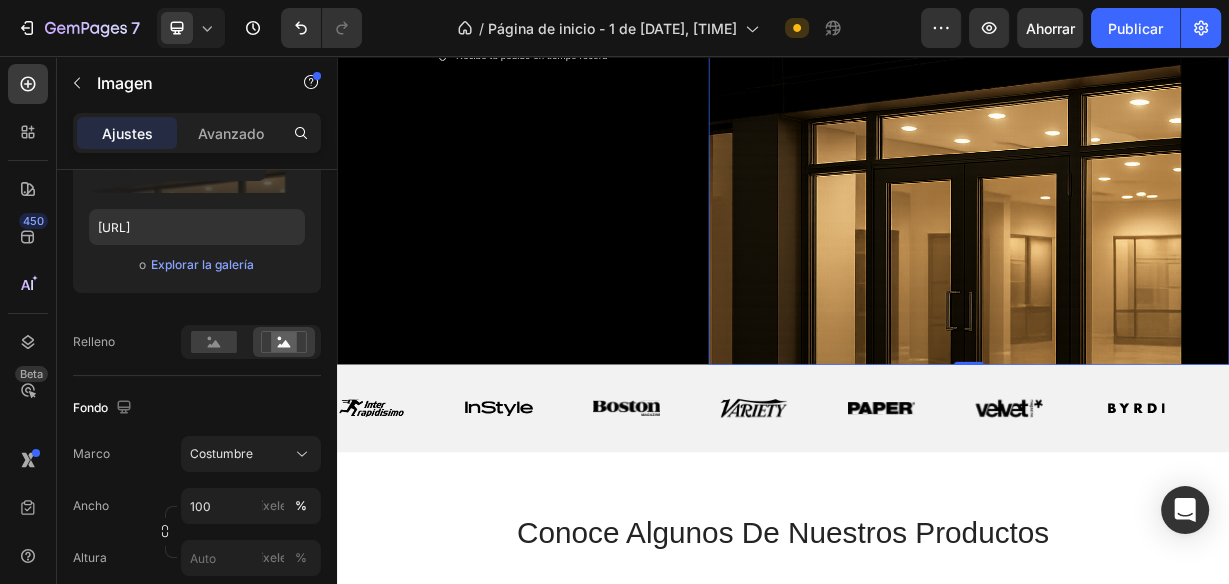 click at bounding box center [1187, -54] 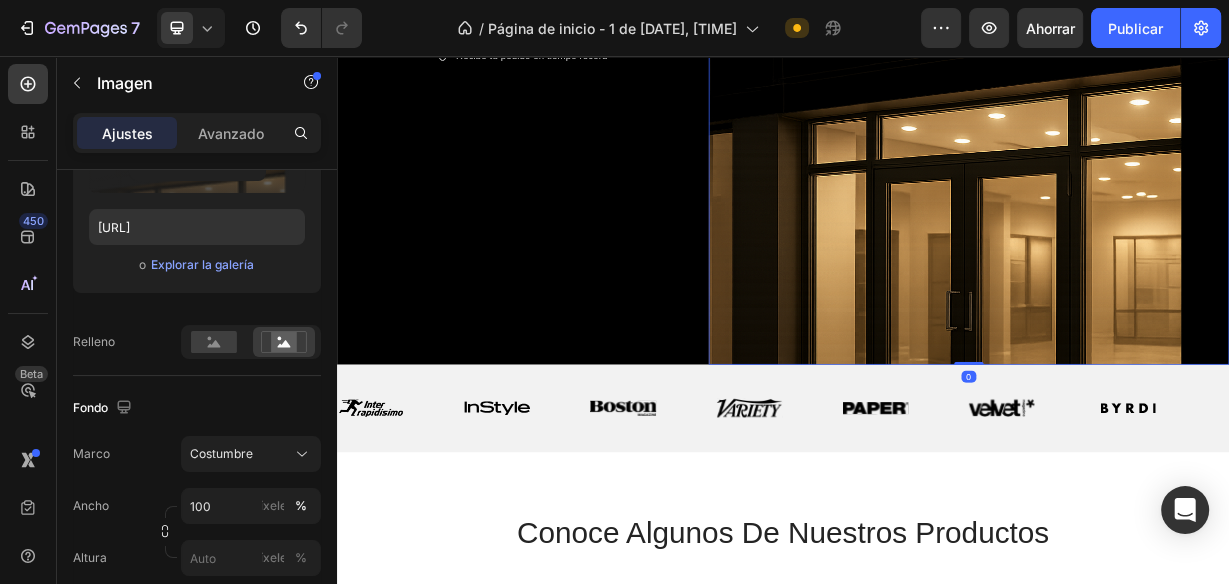 drag, startPoint x: 1170, startPoint y: 455, endPoint x: 1194, endPoint y: 364, distance: 94.11163 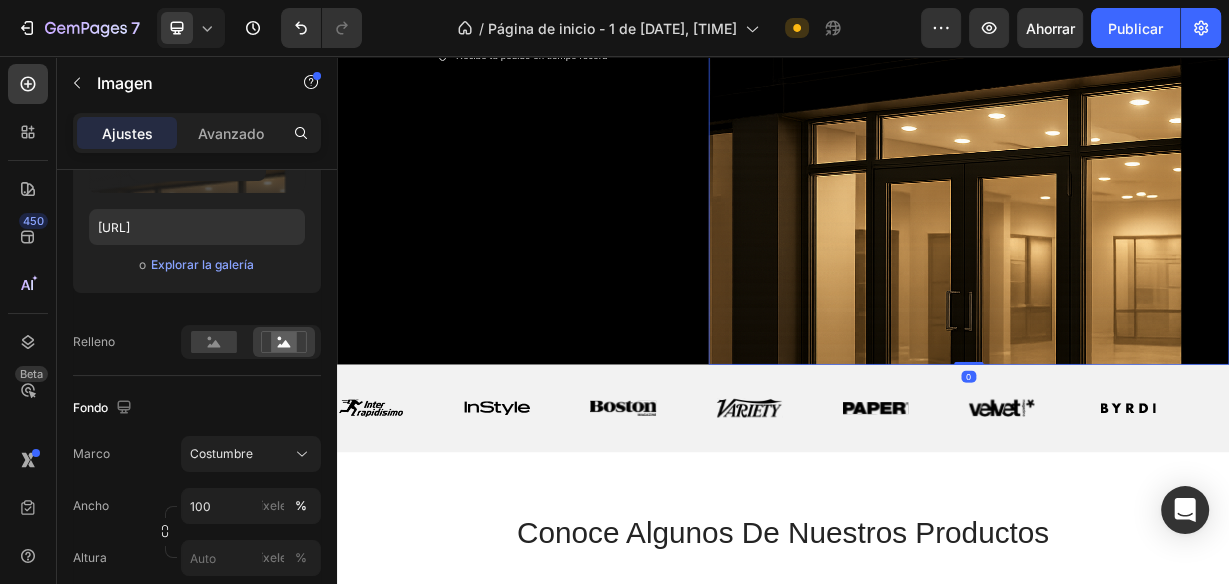 click on "Image   0" at bounding box center [1187, -54] 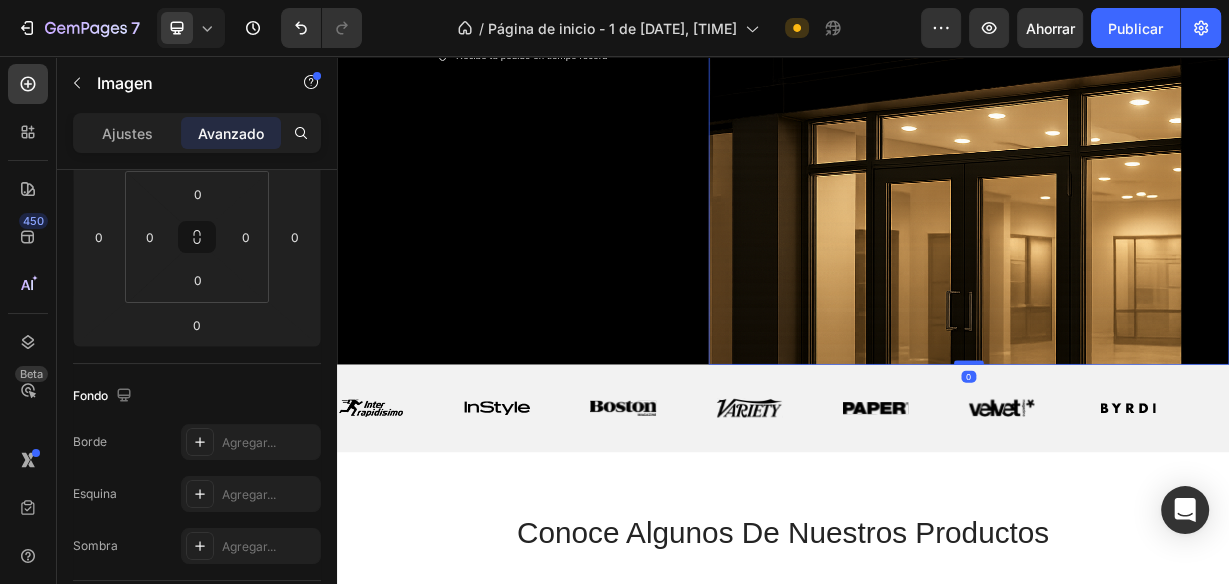 click at bounding box center (1187, 468) 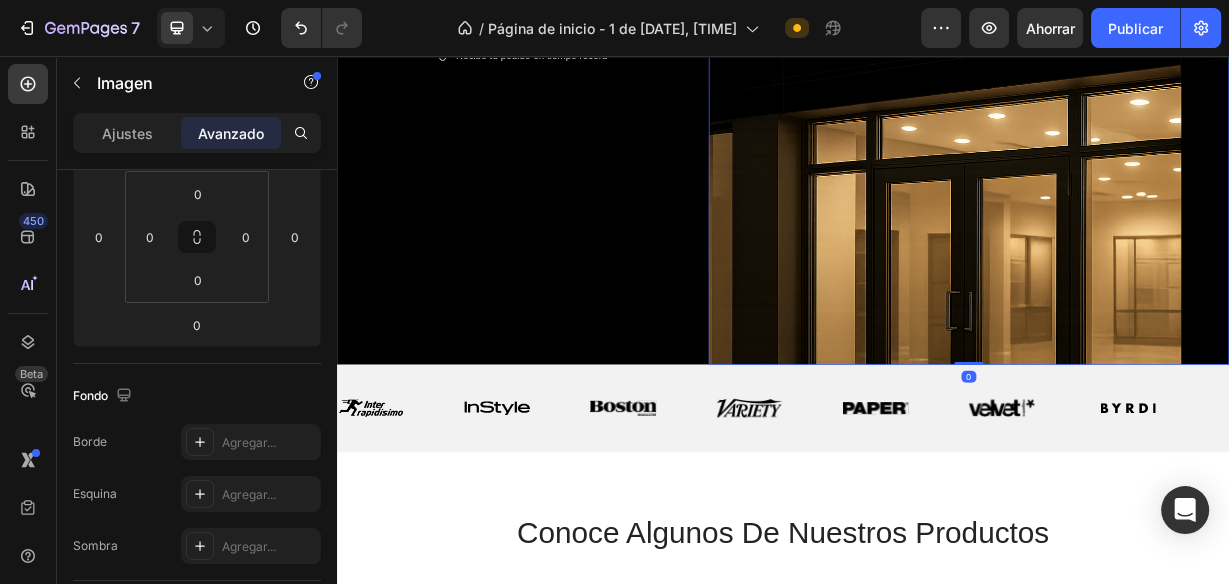 drag, startPoint x: 1176, startPoint y: 455, endPoint x: 1181, endPoint y: 388, distance: 67.18631 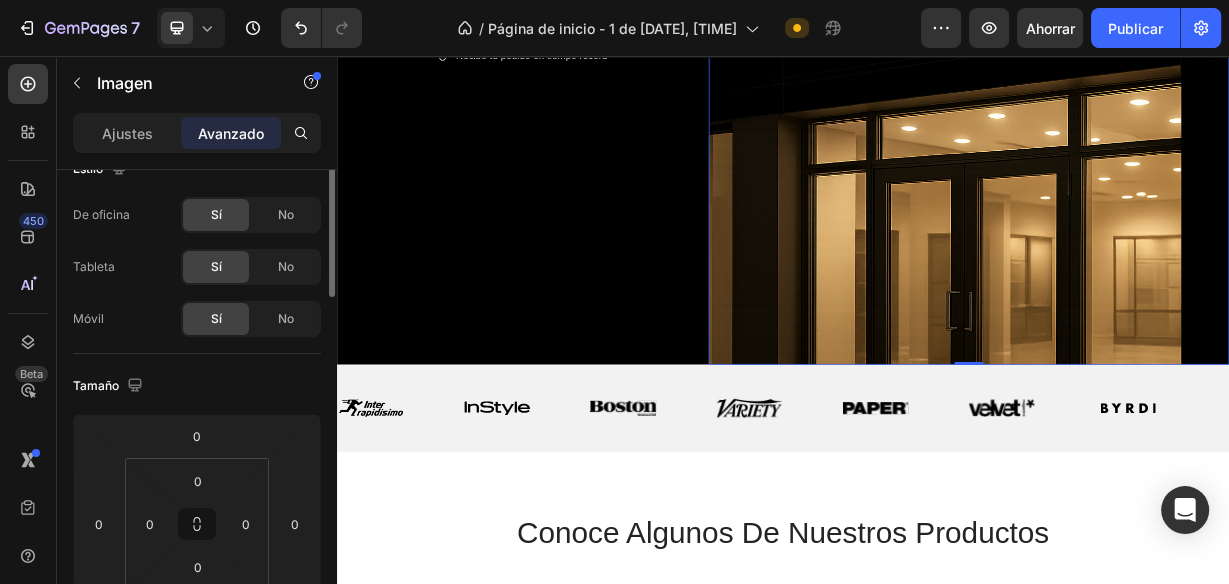 scroll, scrollTop: 0, scrollLeft: 0, axis: both 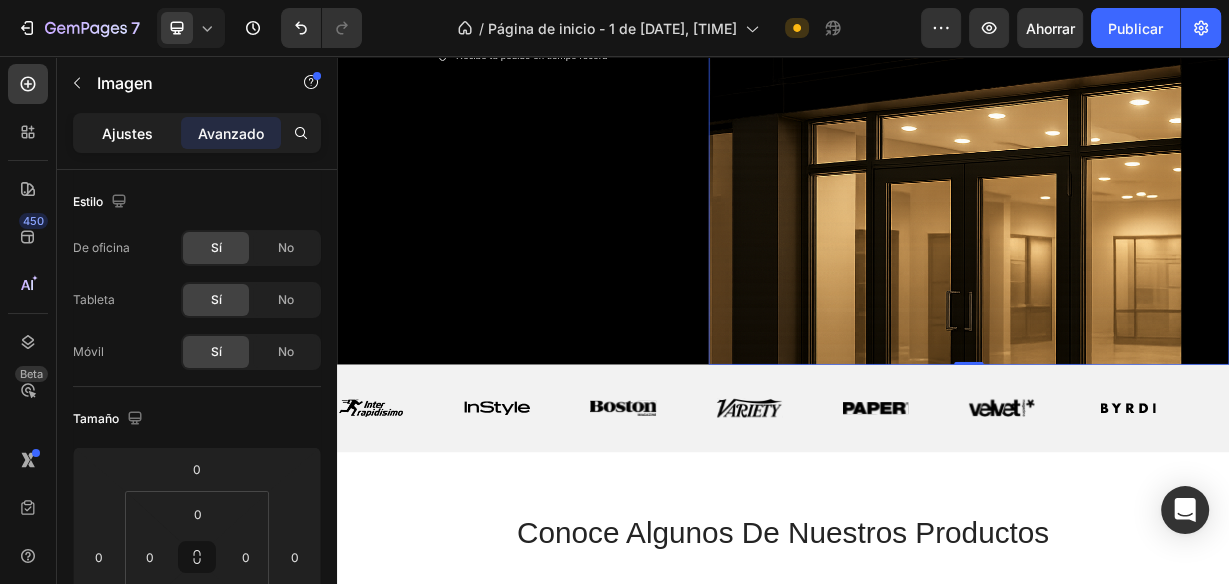 click on "Ajustes" at bounding box center [127, 133] 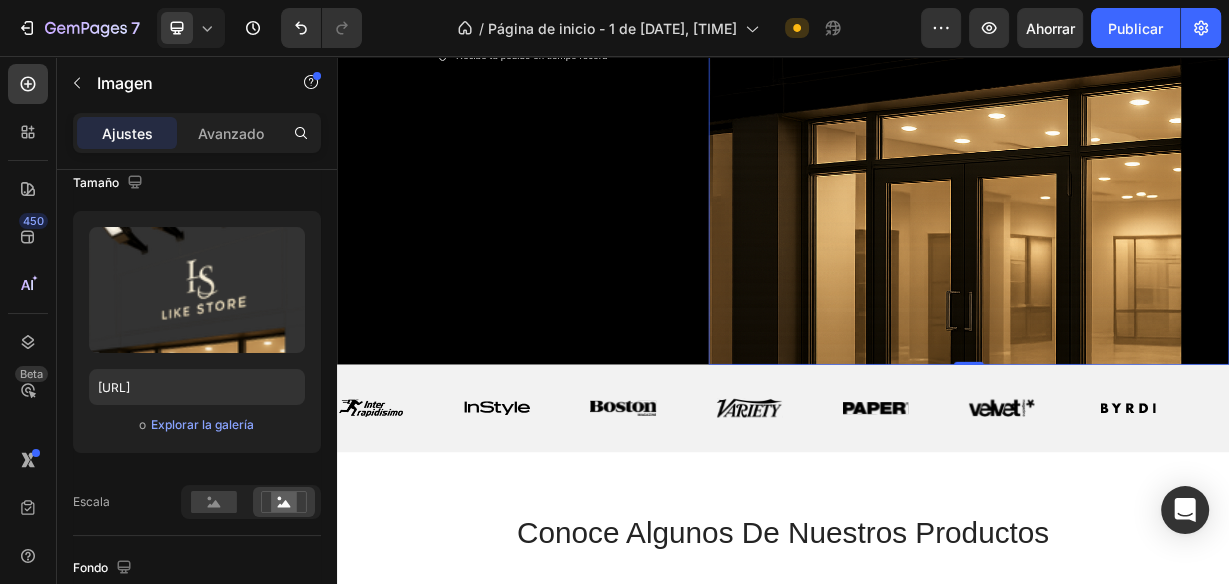 scroll, scrollTop: 0, scrollLeft: 0, axis: both 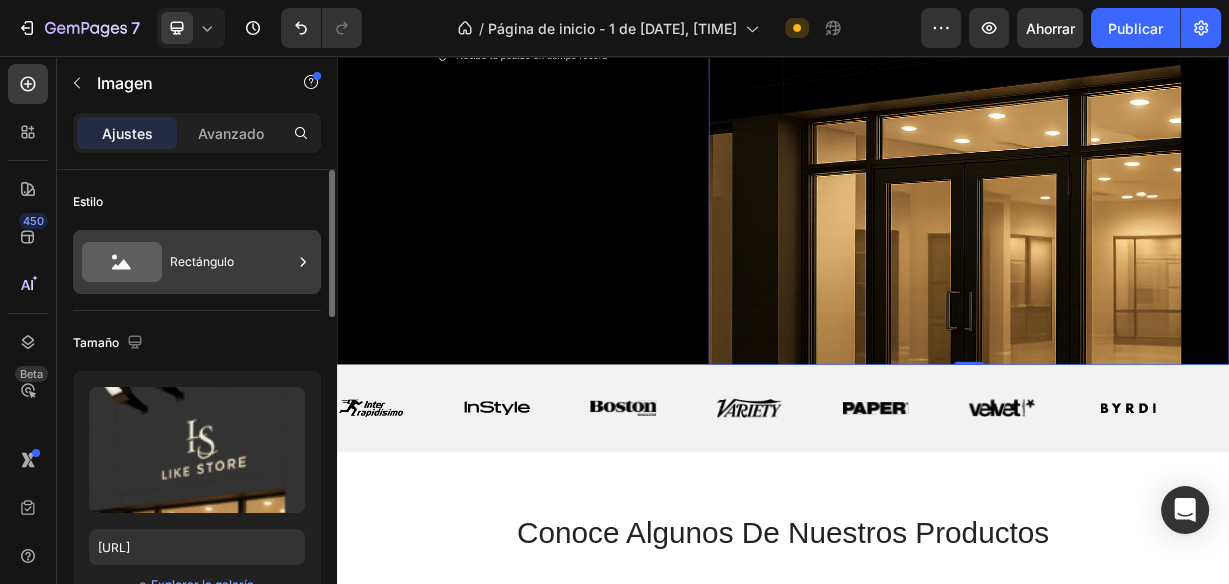 click on "Rectángulo" at bounding box center (197, 262) 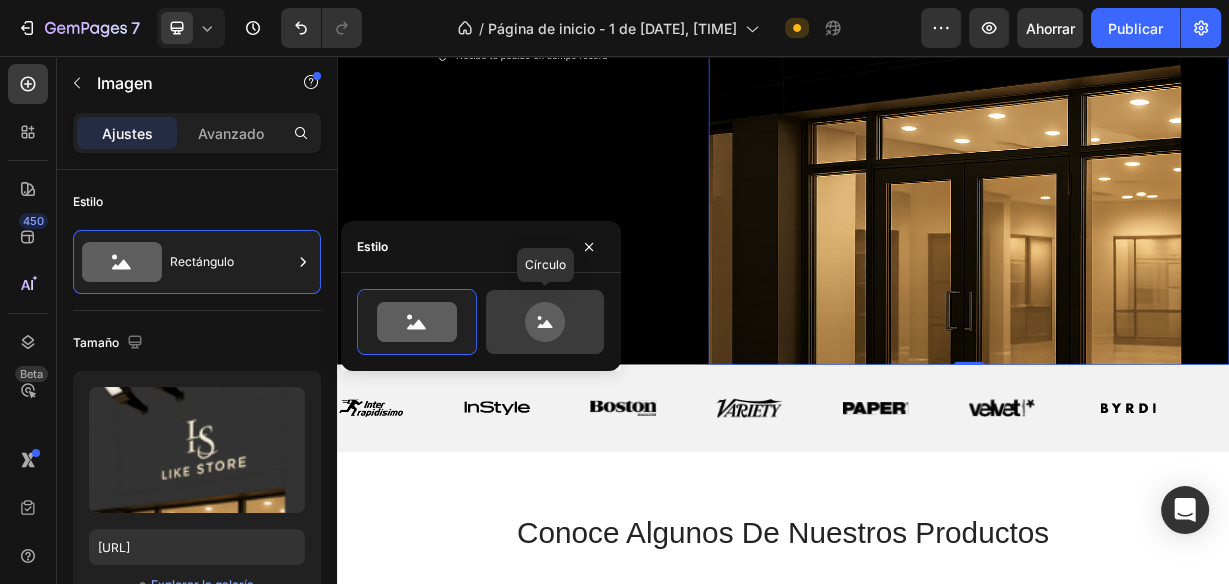 click 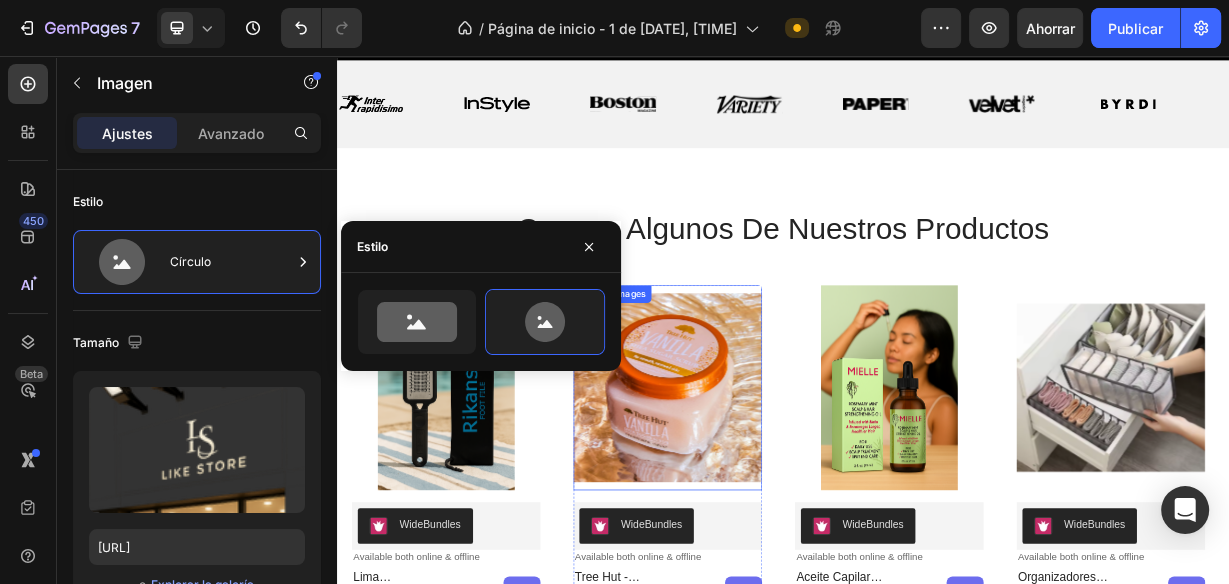 scroll, scrollTop: 0, scrollLeft: 0, axis: both 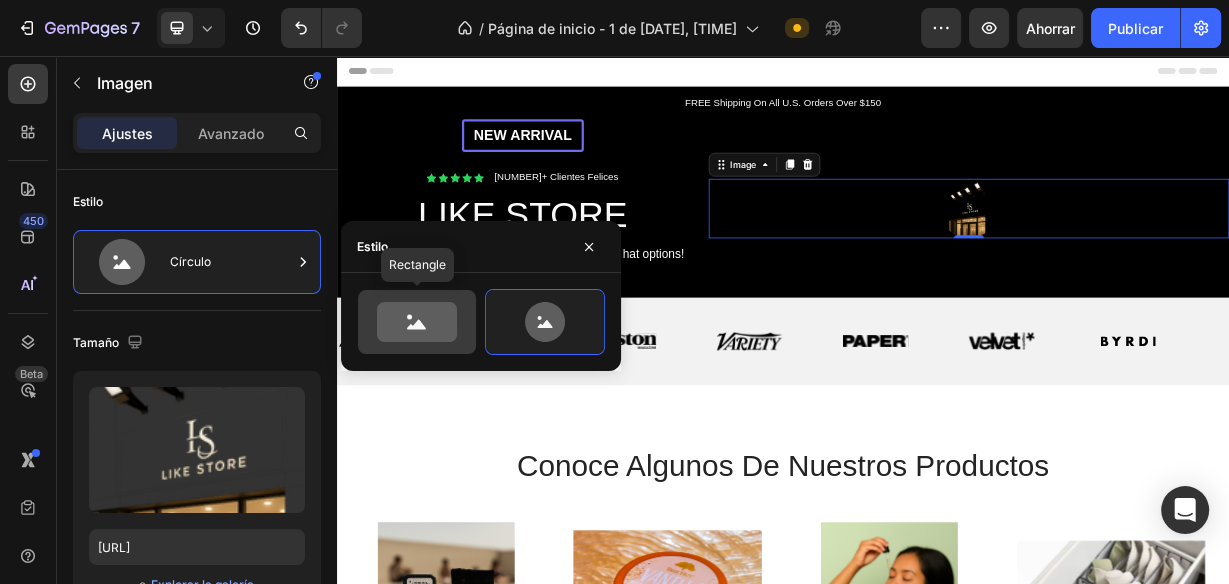 click 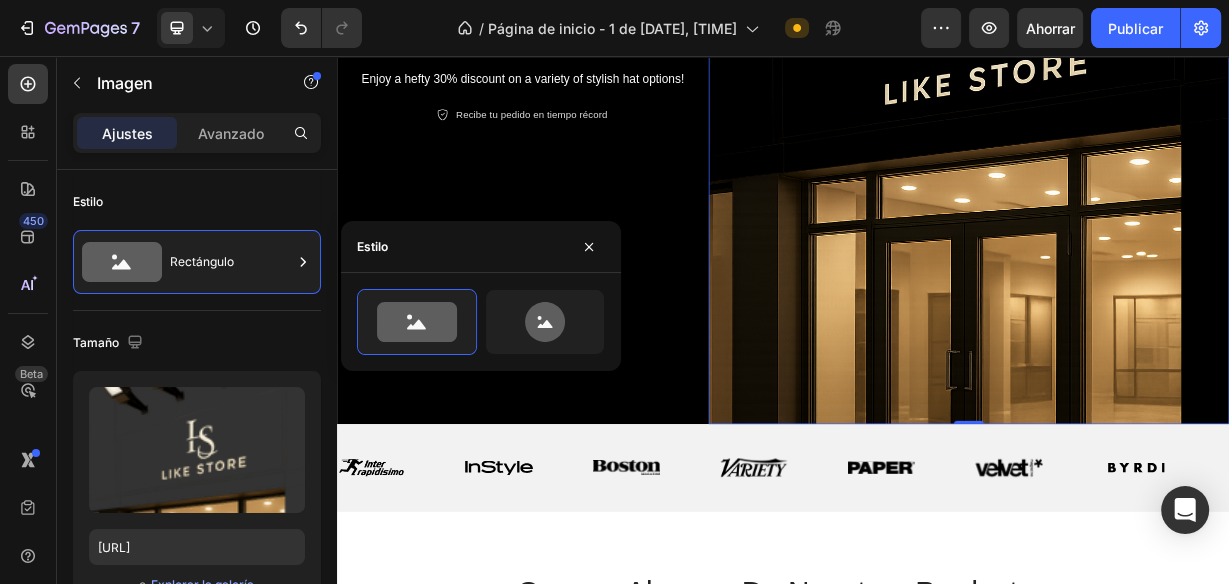 scroll, scrollTop: 320, scrollLeft: 0, axis: vertical 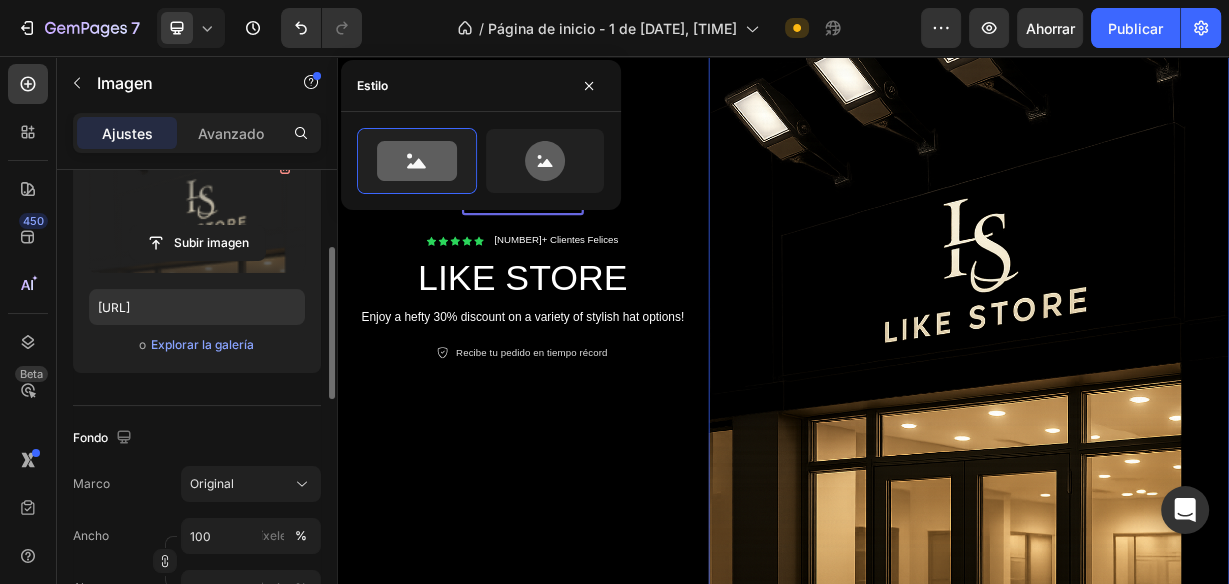 click at bounding box center [197, 210] 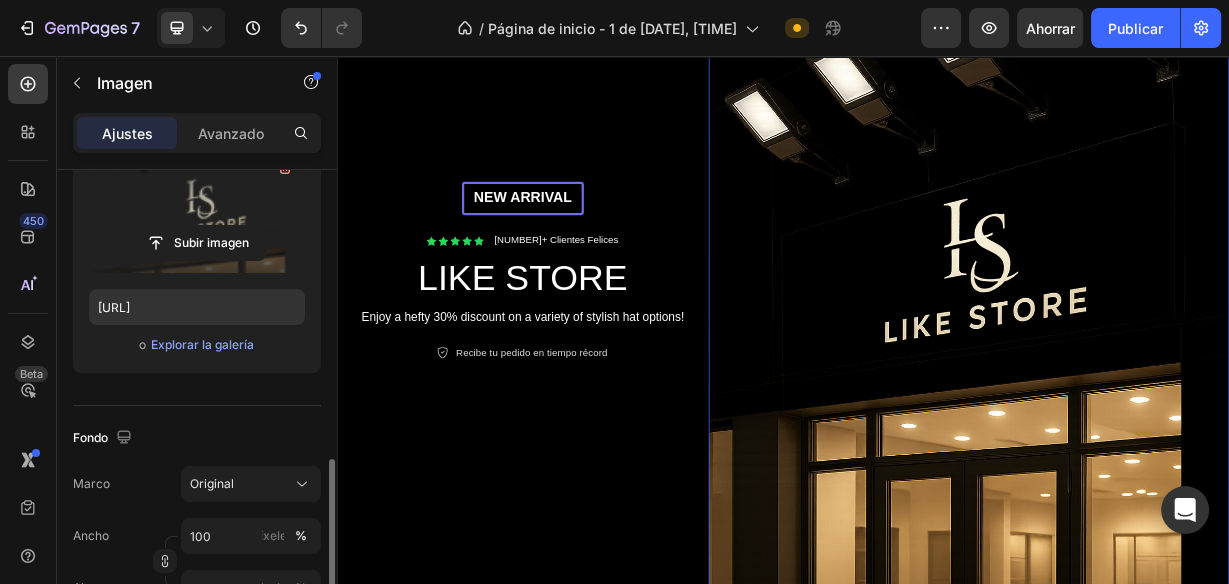 scroll, scrollTop: 400, scrollLeft: 0, axis: vertical 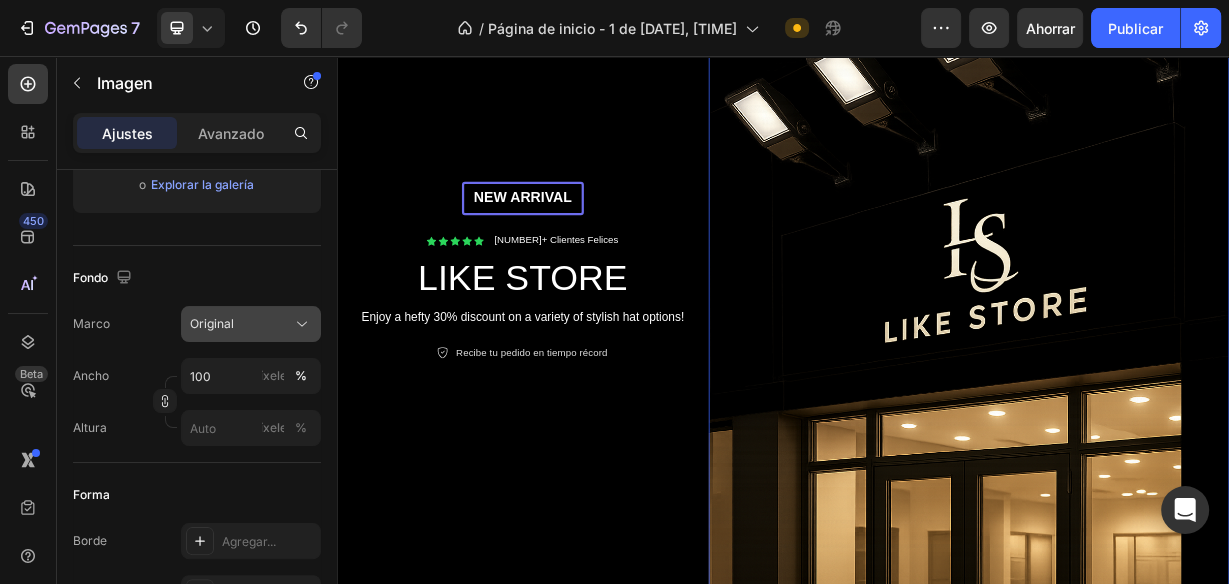click on "Original" 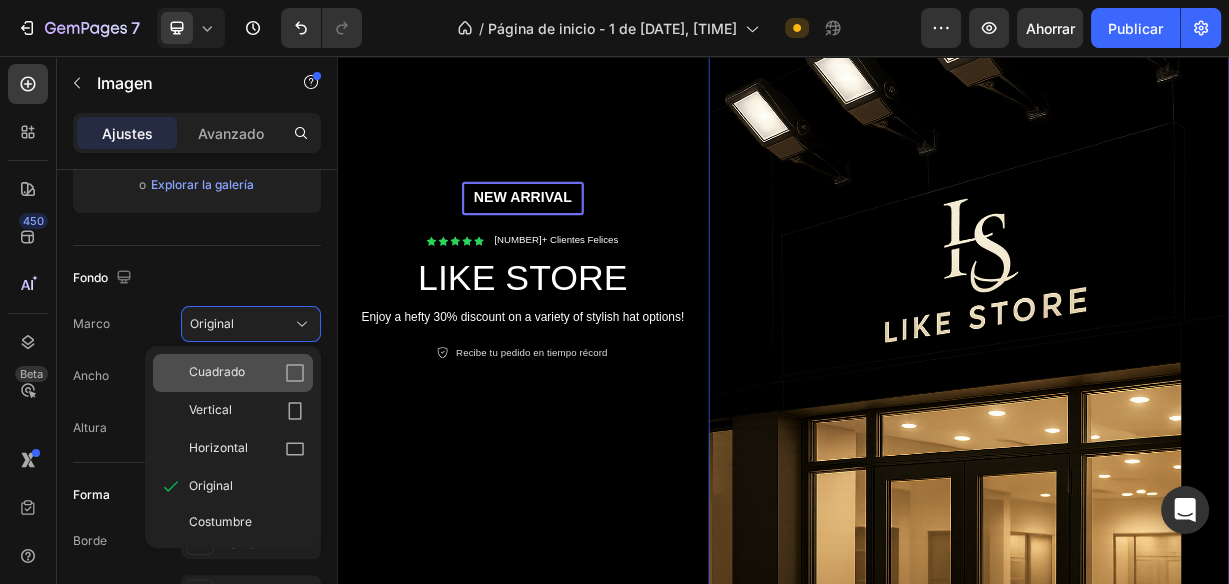 click on "Cuadrado" 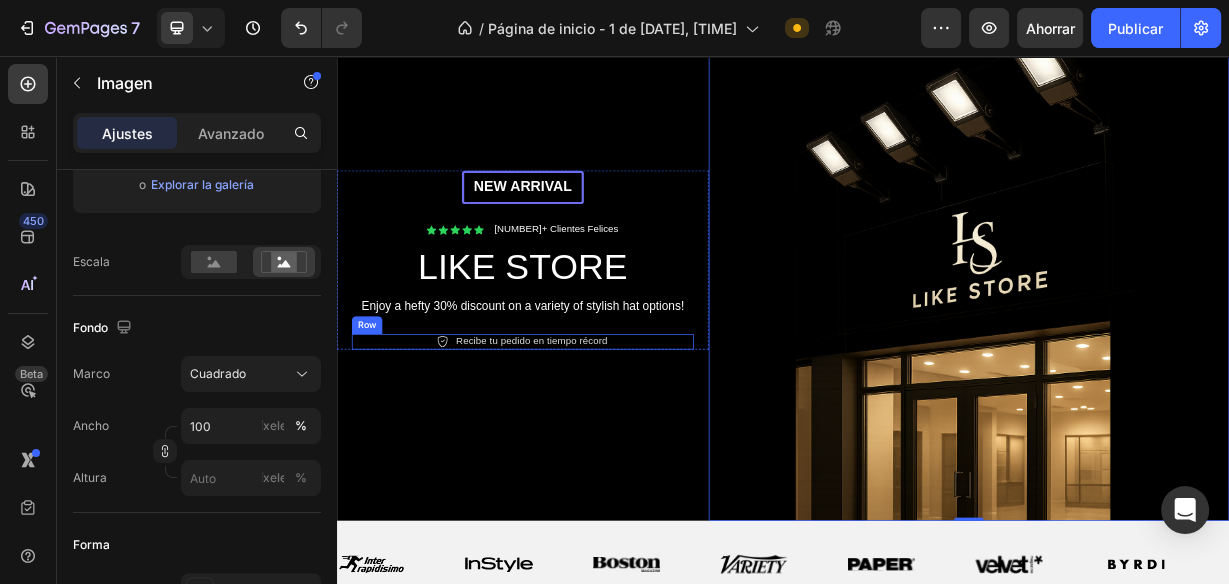 scroll, scrollTop: 0, scrollLeft: 0, axis: both 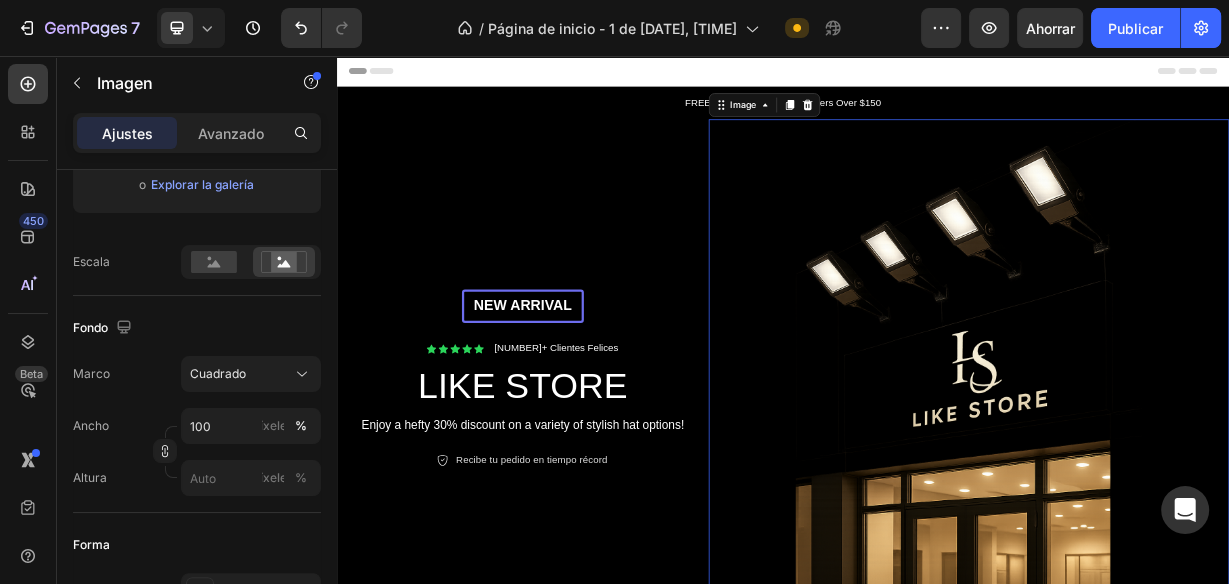 click on "Encabezamiento" at bounding box center [937, 76] 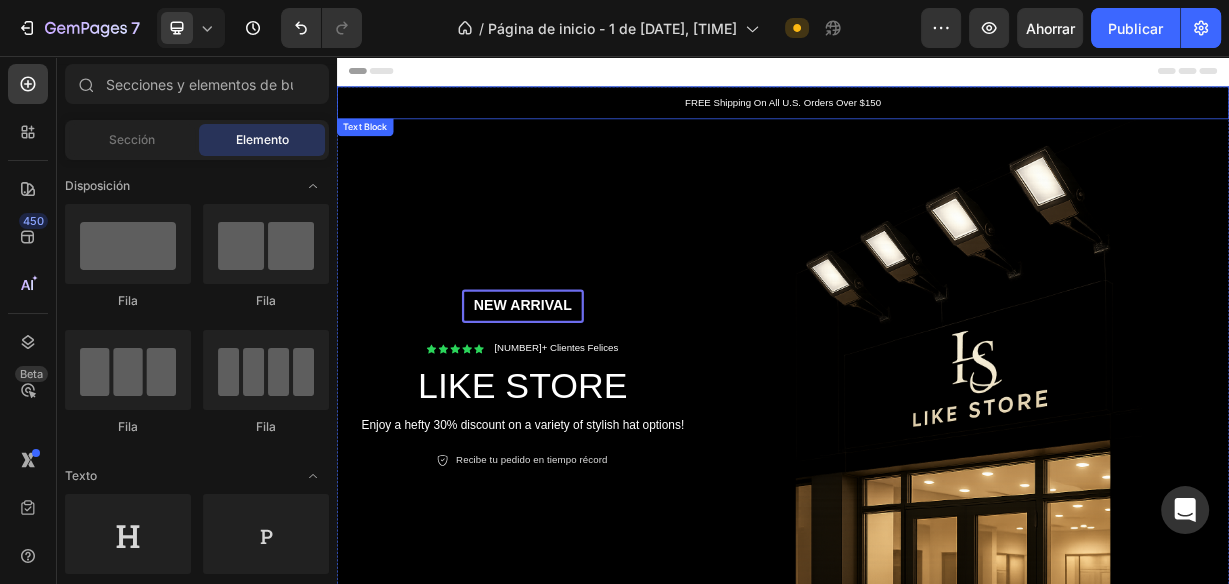 click on "FREE Shipping On All U.S. Orders Over $150" at bounding box center (937, 119) 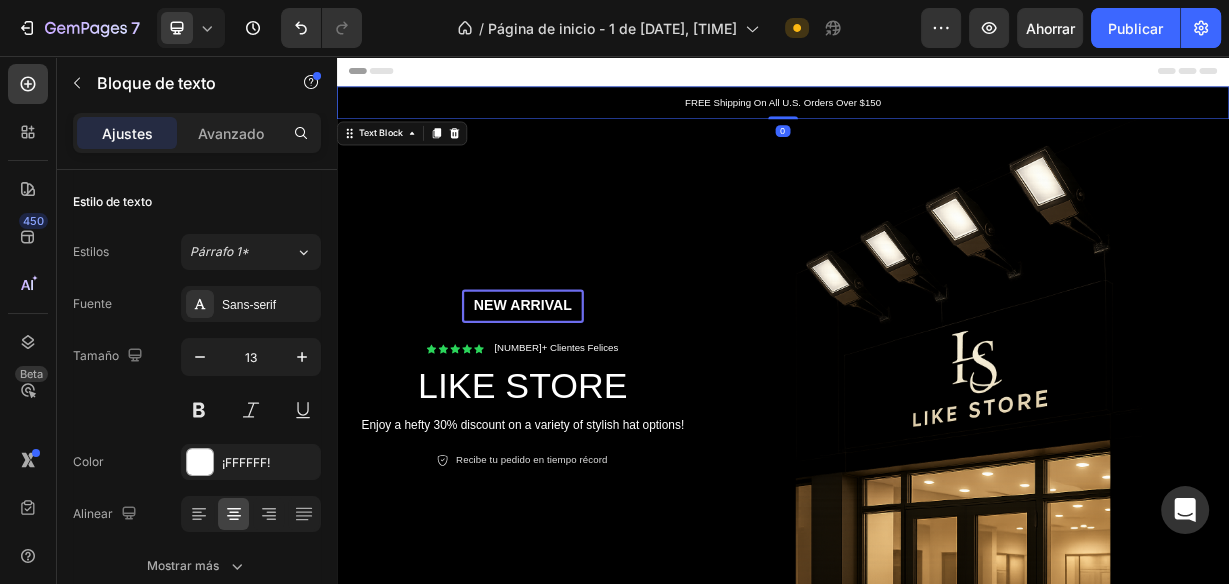 click on "FREE Shipping On All U.S. Orders Over $150" at bounding box center [937, 119] 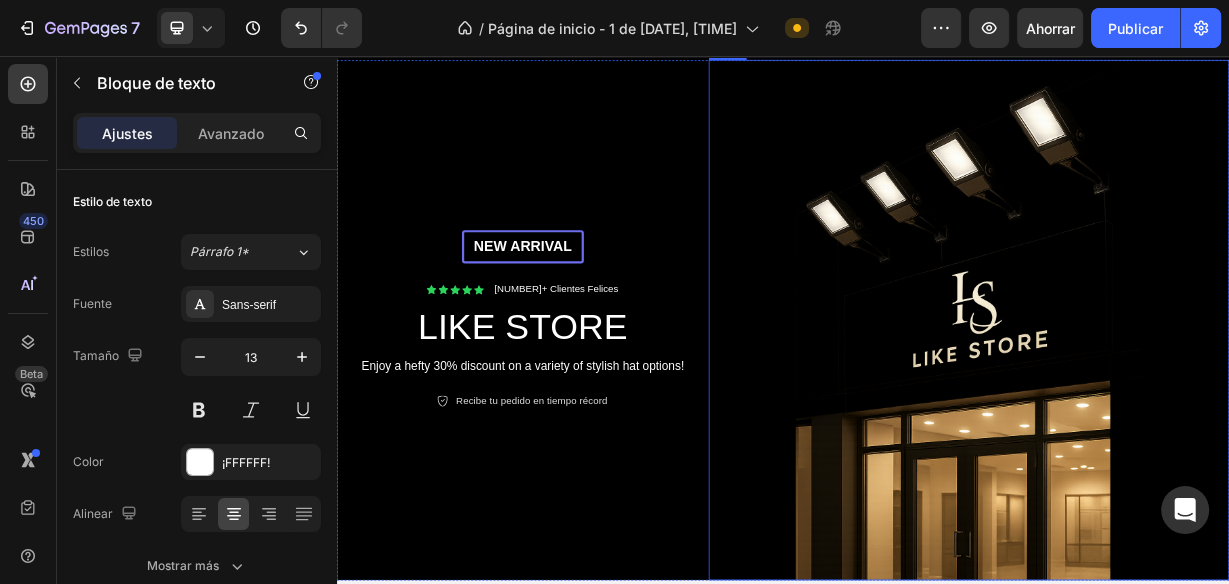 scroll, scrollTop: 0, scrollLeft: 0, axis: both 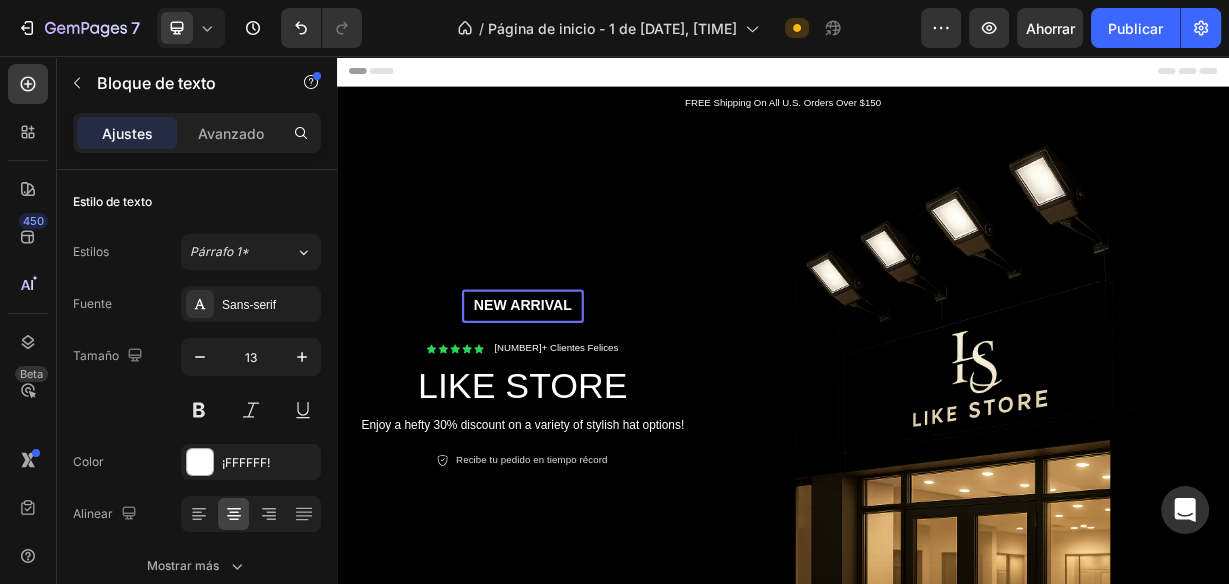 click on "FREE Shipping On All U.S. Orders Over $150" at bounding box center [937, 119] 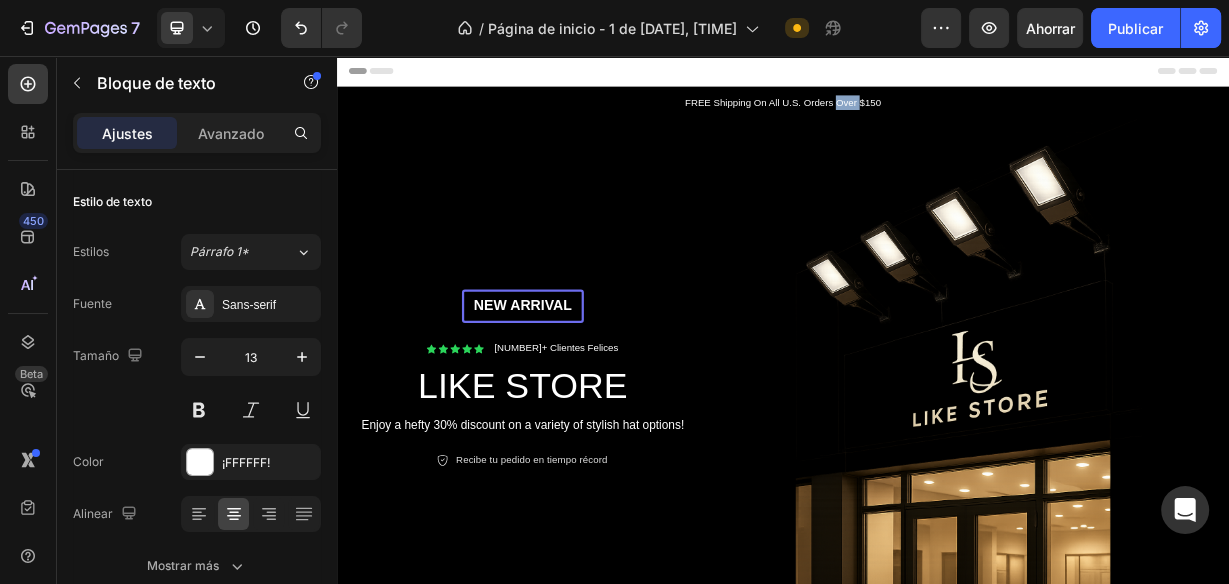 click on "FREE Shipping On All U.S. Orders Over $150" at bounding box center (937, 119) 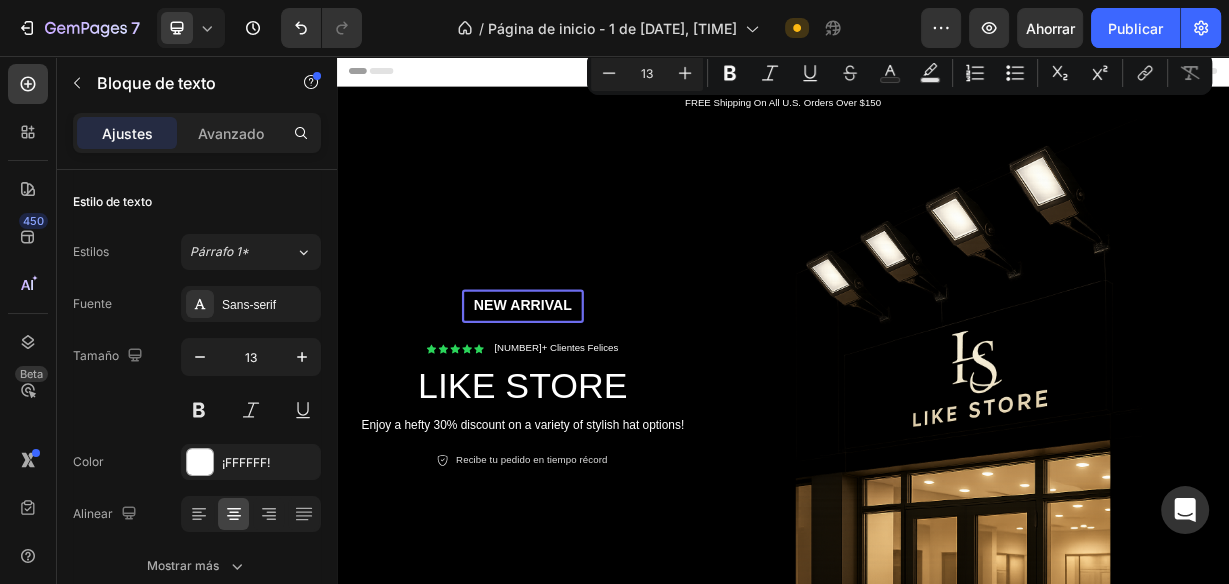 click on "FREE Shipping On All U.S. Orders Over $150" at bounding box center [937, 119] 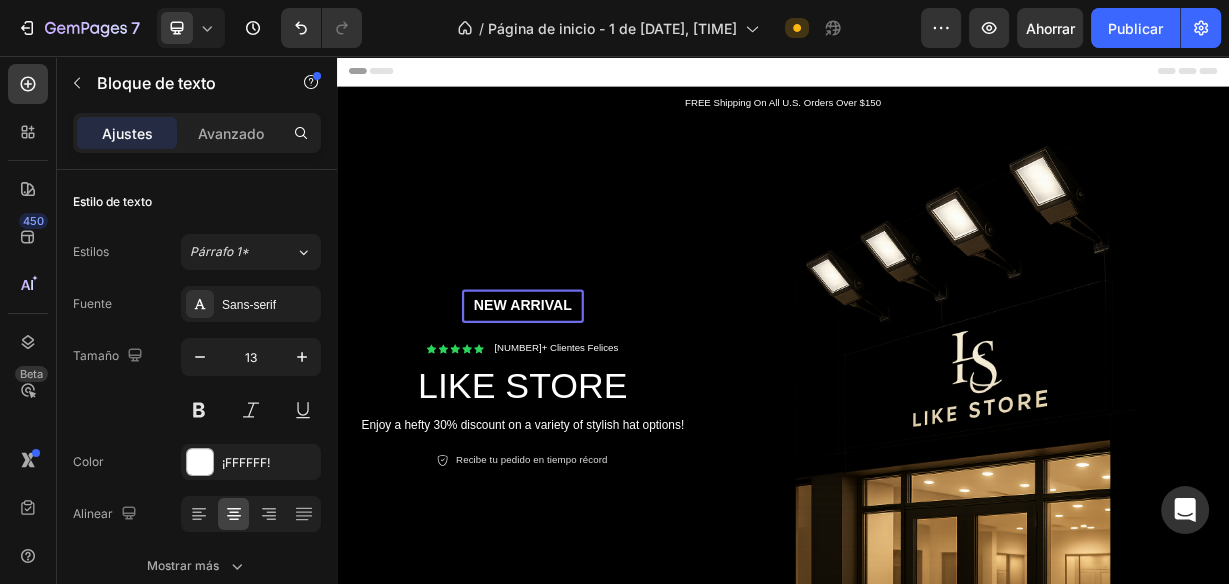 click on "FREE Shipping On All U.S. Orders Over $150" at bounding box center [937, 119] 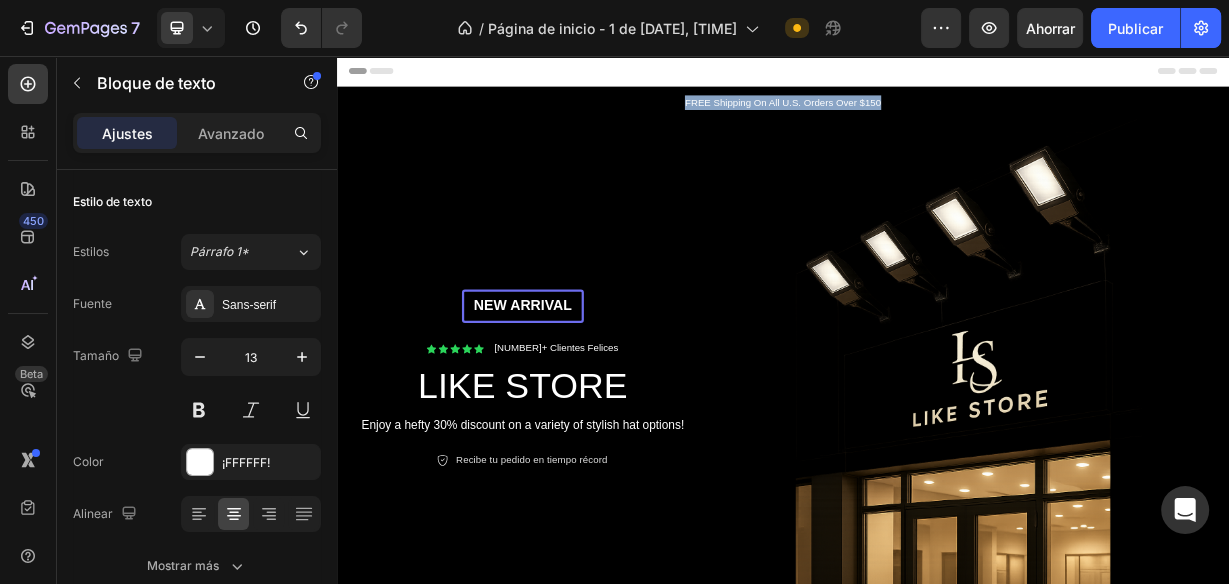 click on "FREE Shipping On All U.S. Orders Over $150" at bounding box center (937, 119) 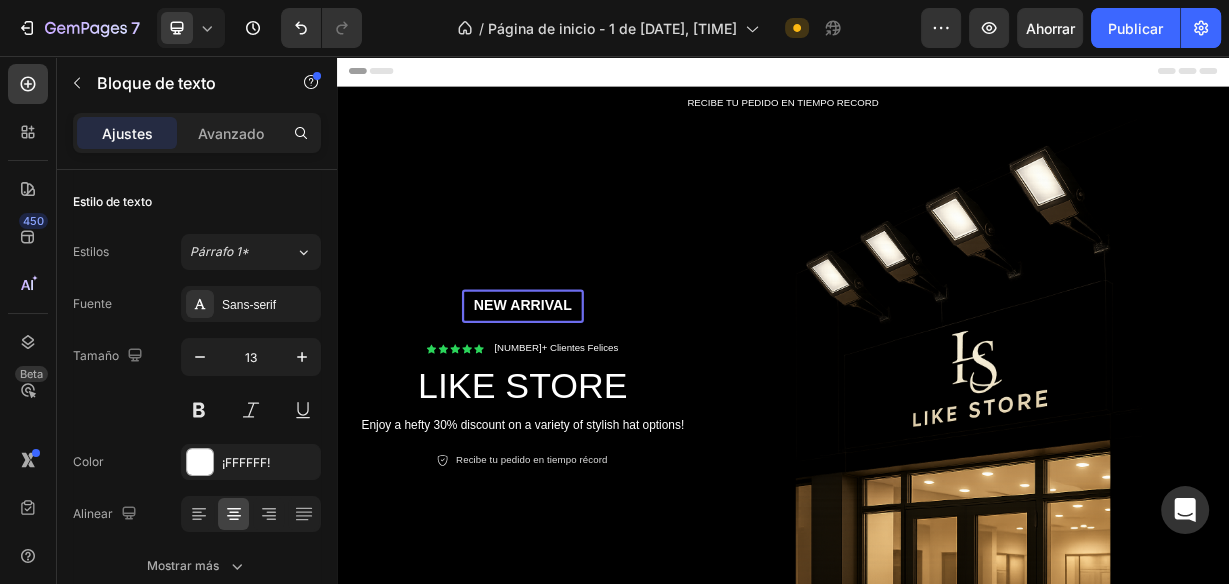 click on "RECIBE TU PEDIDO EN TIEMPO RECORD" at bounding box center (937, 119) 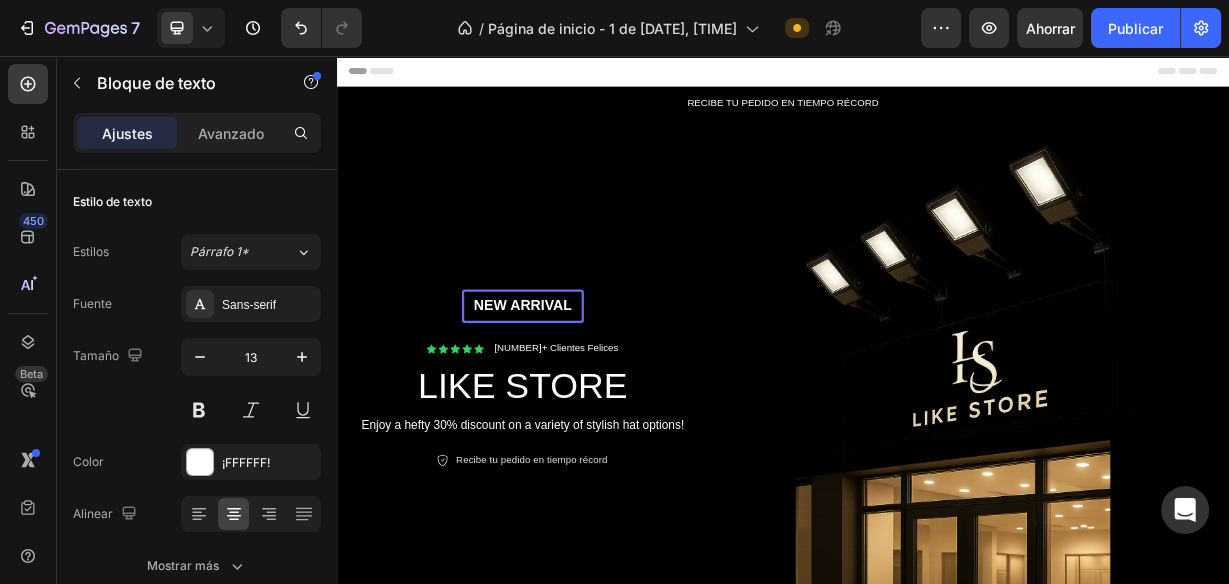 click on "RECIBE TU PEDIDO EN TIEMPO RÉCORD" at bounding box center [937, 119] 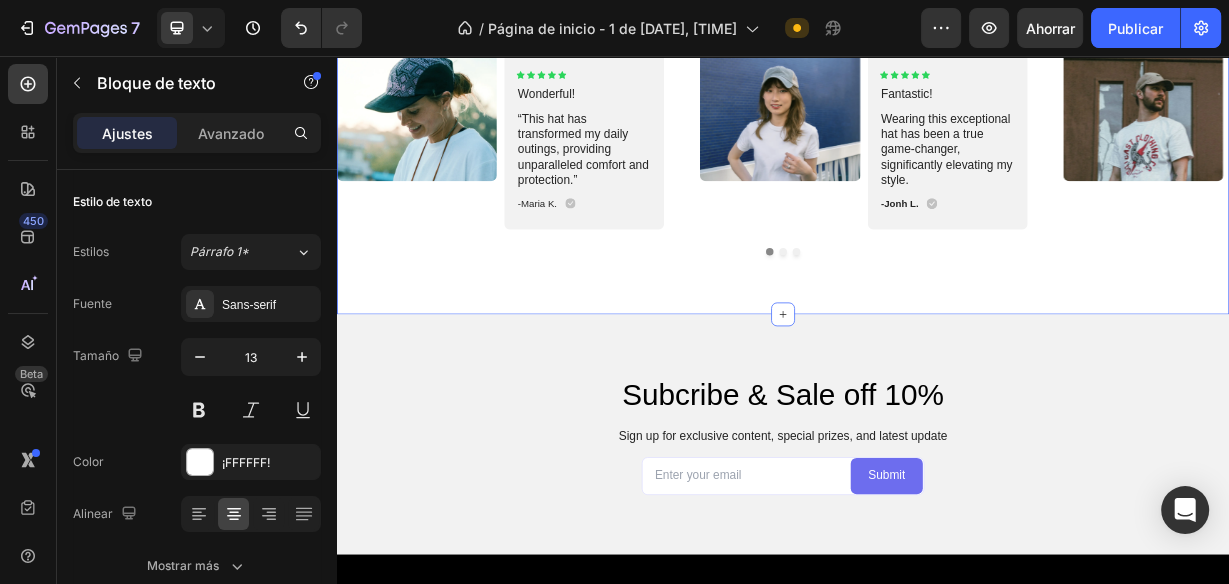 scroll, scrollTop: 3040, scrollLeft: 0, axis: vertical 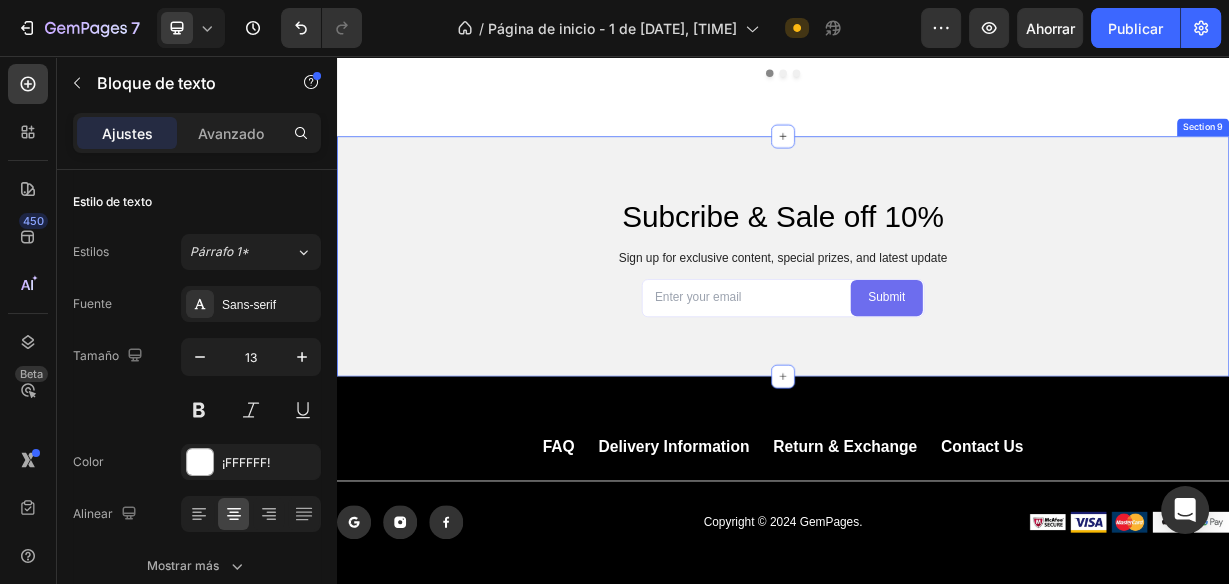 click on "Subcribe & Sale off 10% Heading Sign up for exclusive content, special prizes, and latest update Text Block Email Field Submit Submit Button Row Contact Form Section 9" at bounding box center (937, 326) 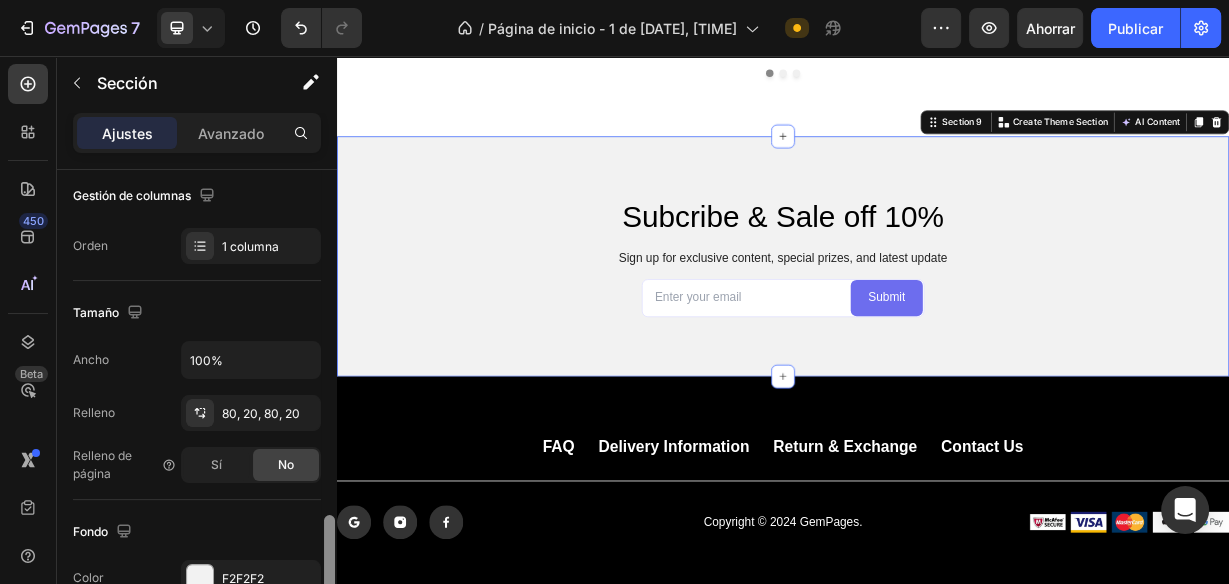 scroll, scrollTop: 560, scrollLeft: 0, axis: vertical 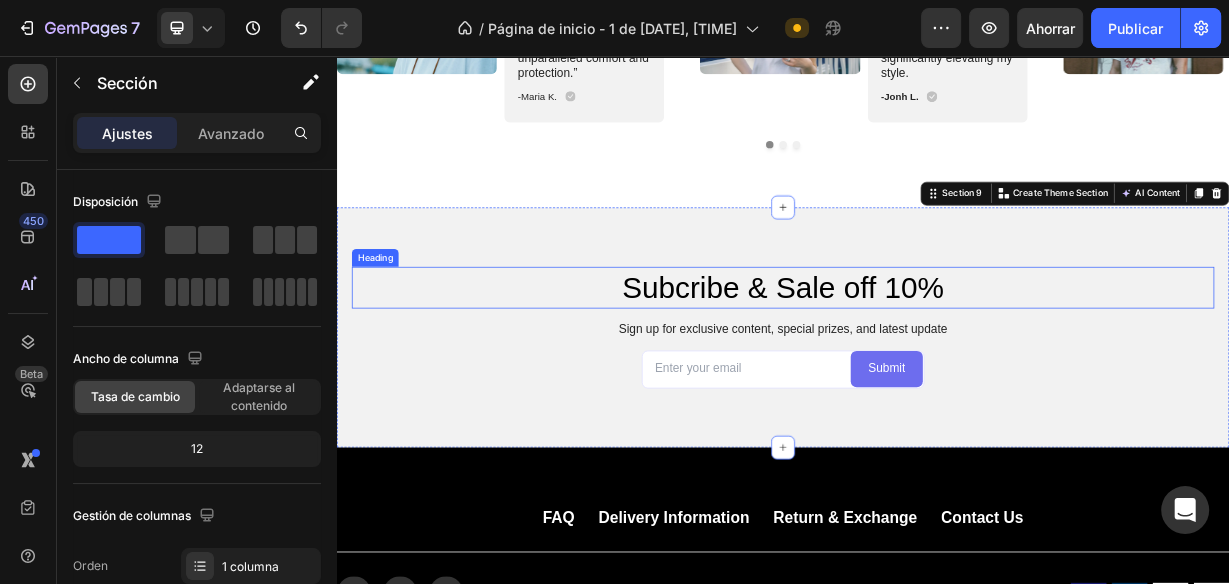 click on "Subcribe & Sale off 10%" at bounding box center (937, 368) 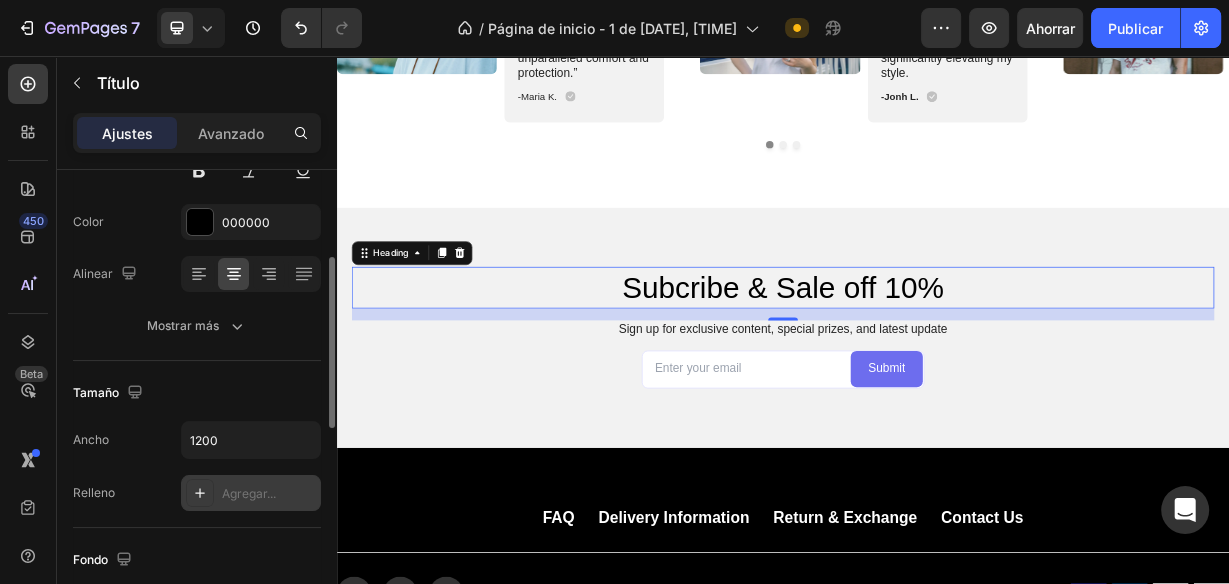 scroll, scrollTop: 400, scrollLeft: 0, axis: vertical 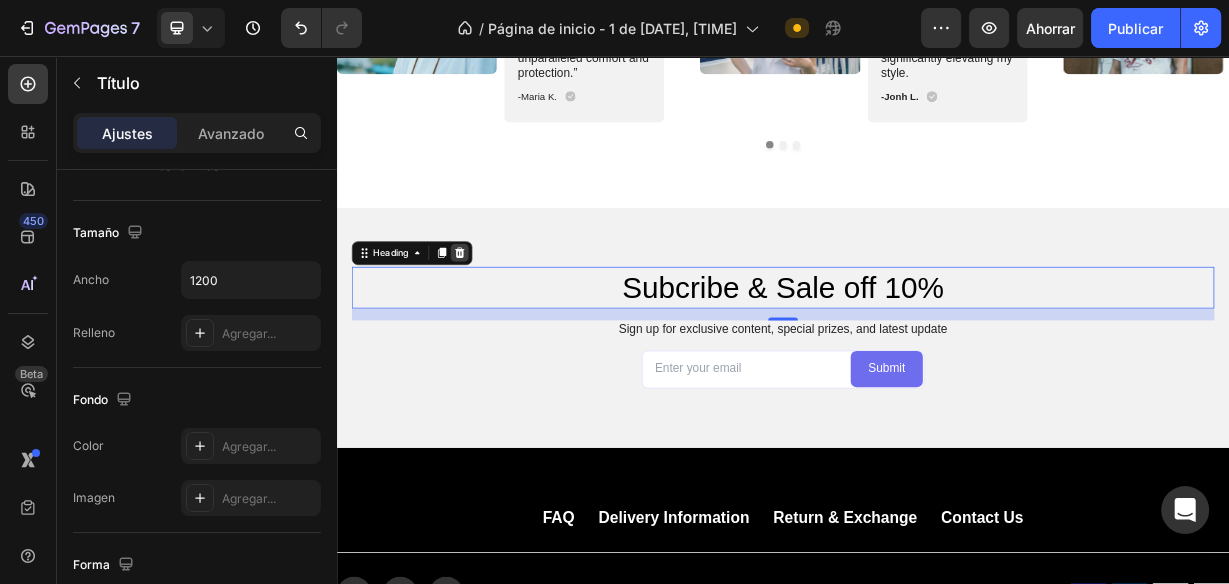 click 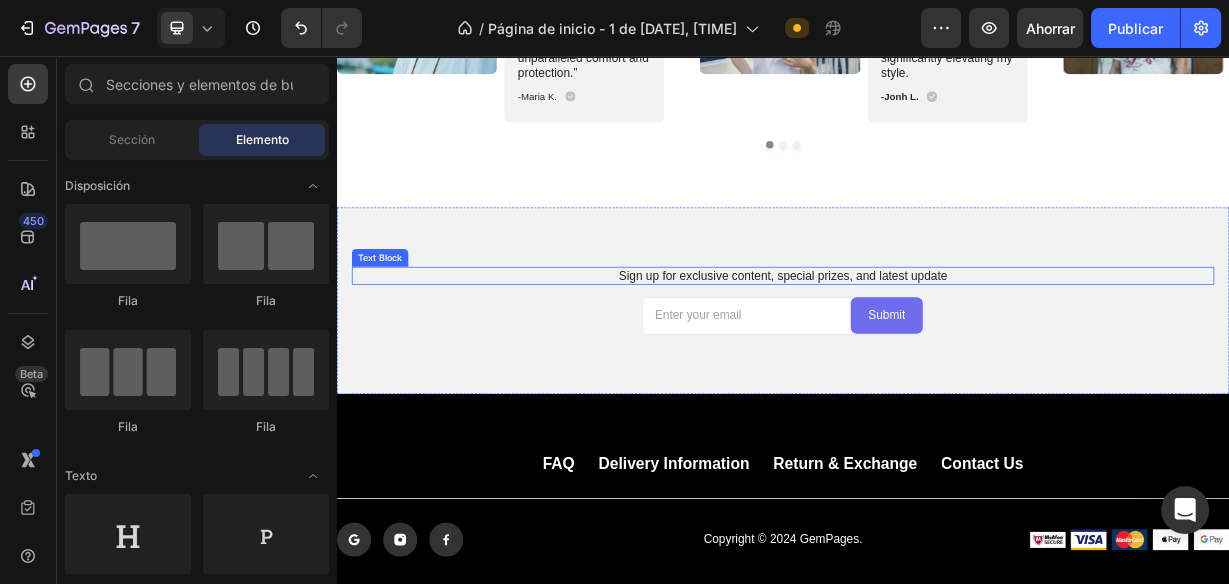 click on "Sign up for exclusive content, special prizes, and latest update" at bounding box center (937, 352) 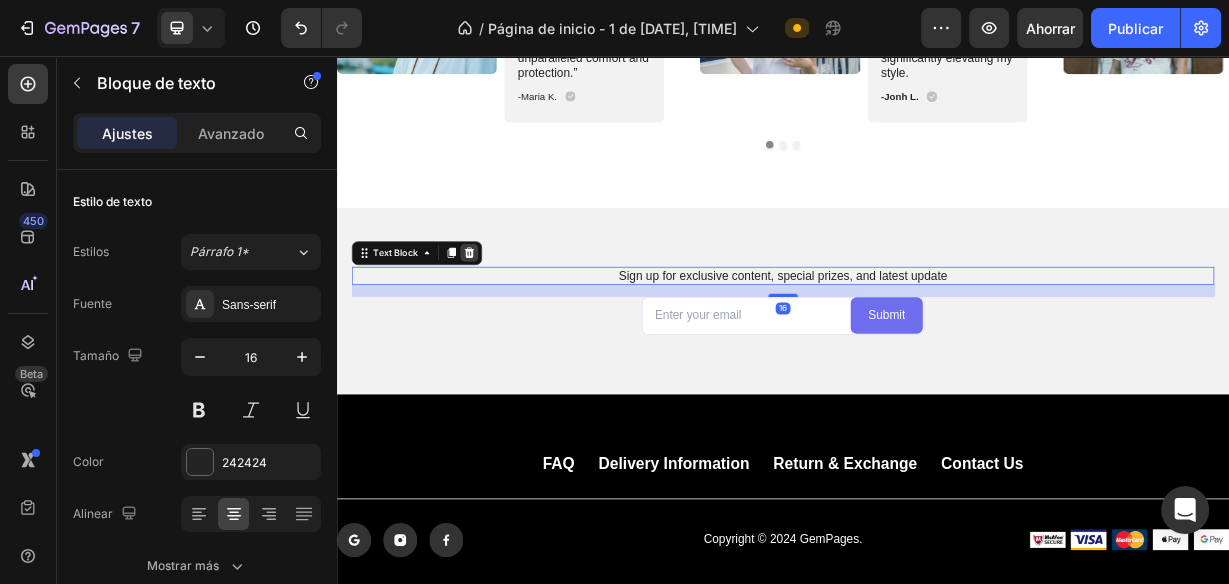 click 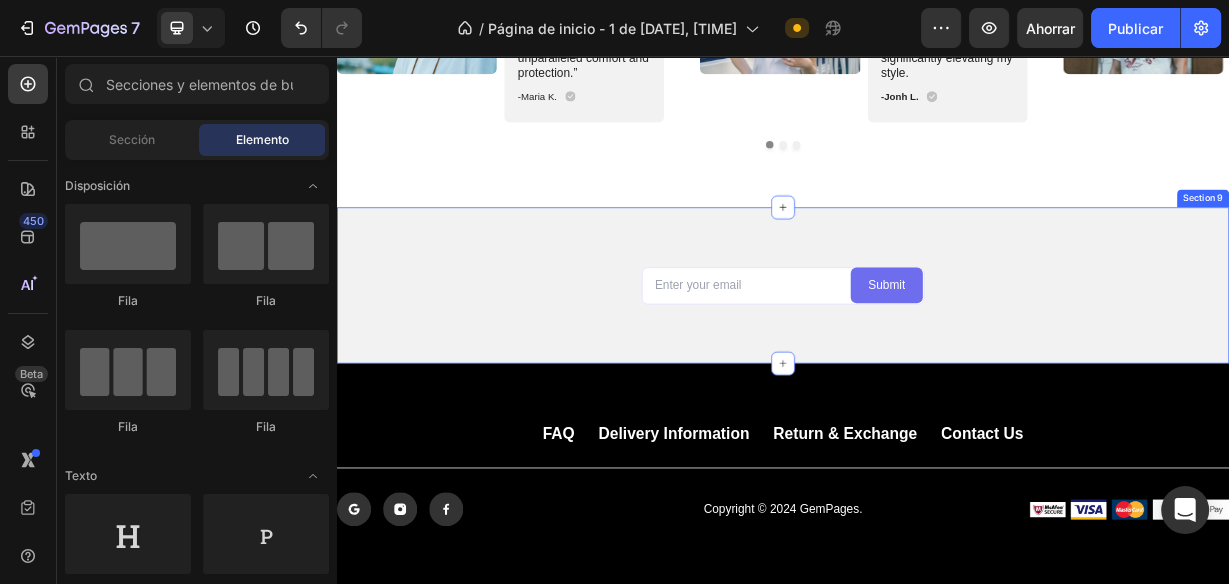 click on "Email Field Submit Submit Button Row Contact Form Section 9" at bounding box center [937, 365] 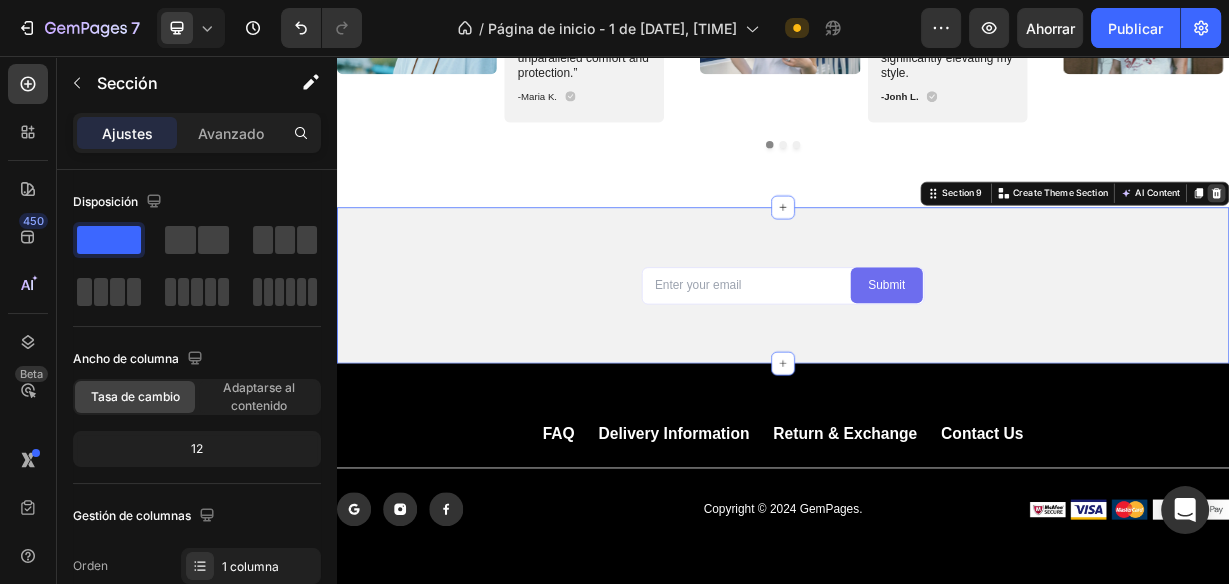 click 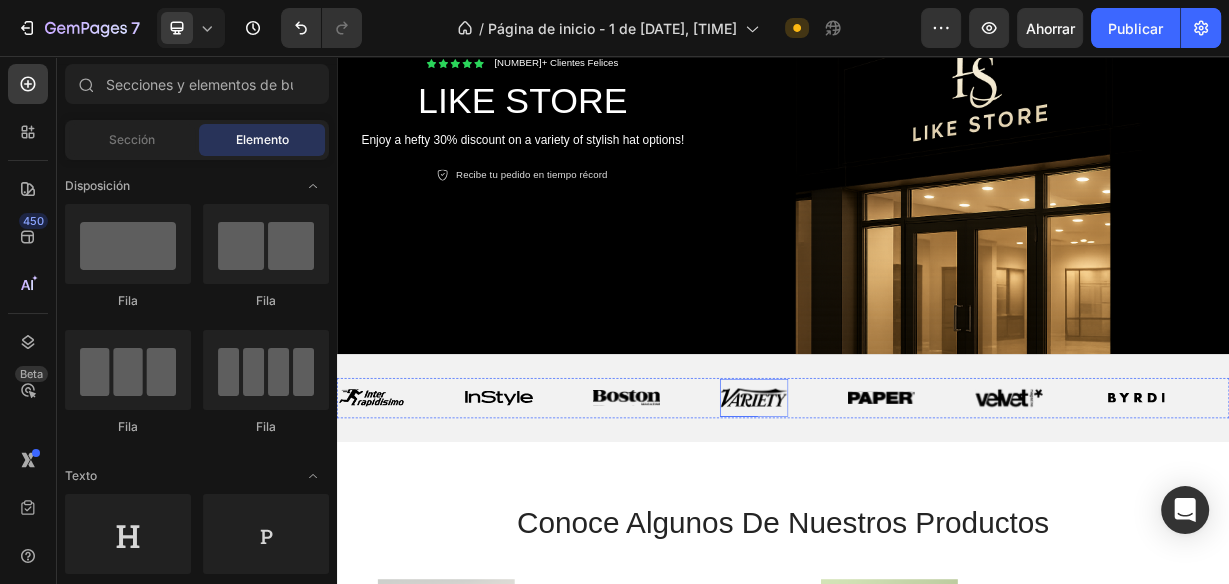 scroll, scrollTop: 544, scrollLeft: 0, axis: vertical 